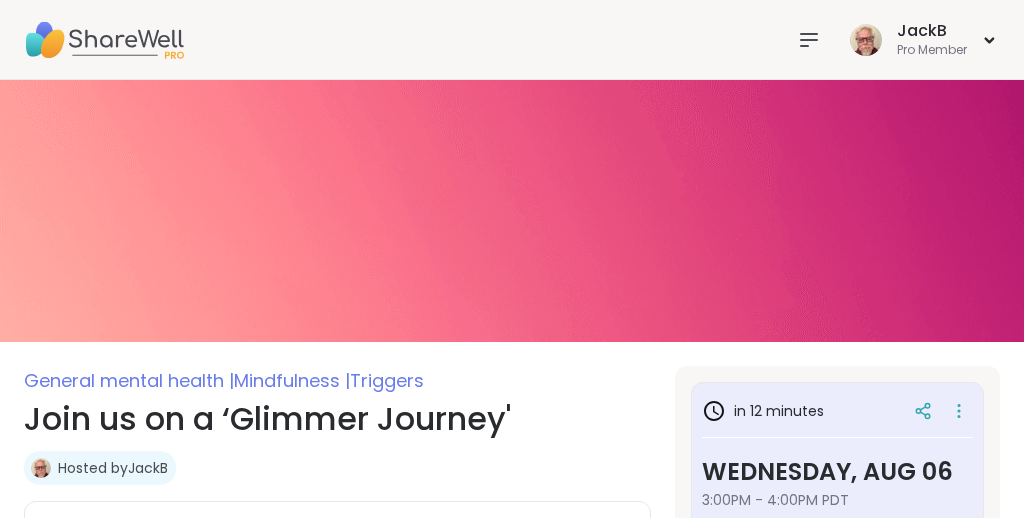 scroll, scrollTop: 0, scrollLeft: 0, axis: both 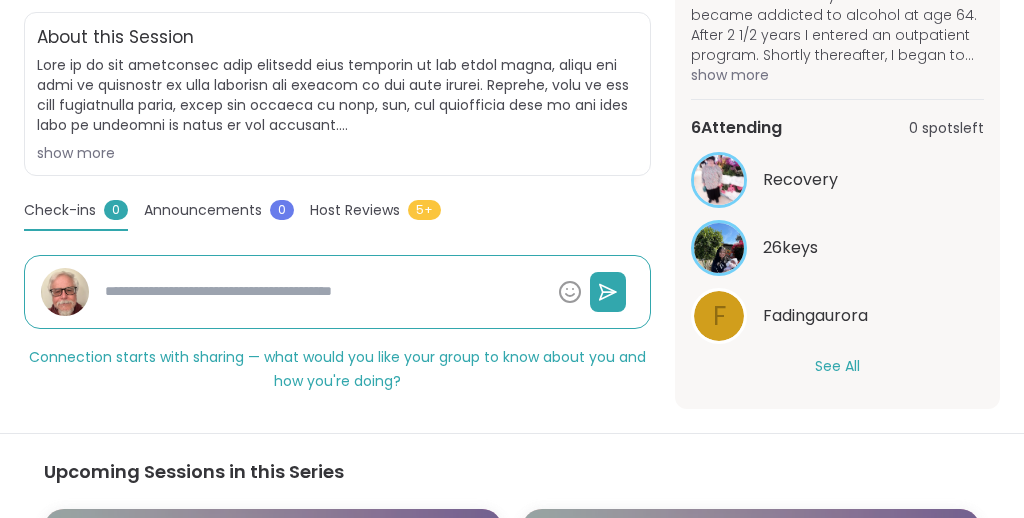 click on "See All" at bounding box center (837, 366) 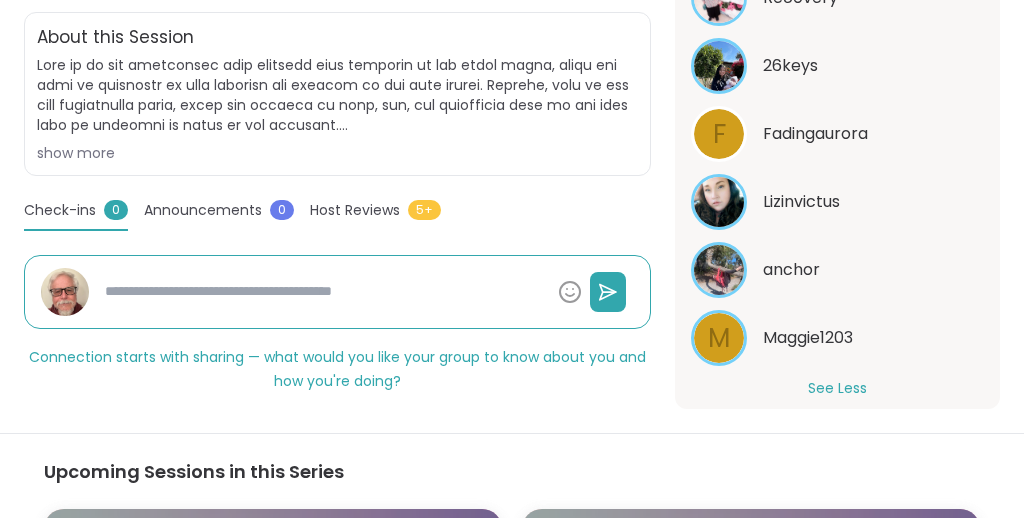 scroll, scrollTop: 535, scrollLeft: 0, axis: vertical 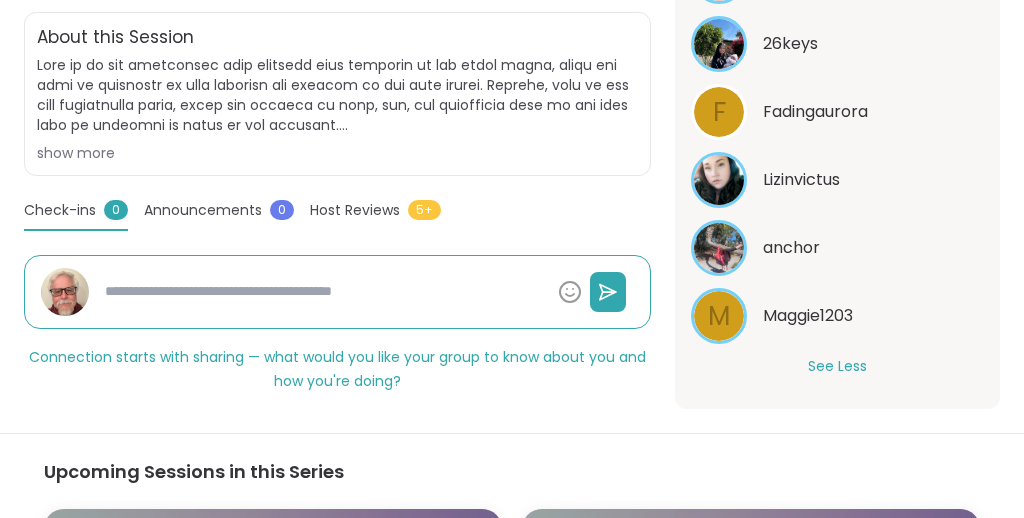 click on "Maggie1203" at bounding box center [808, 316] 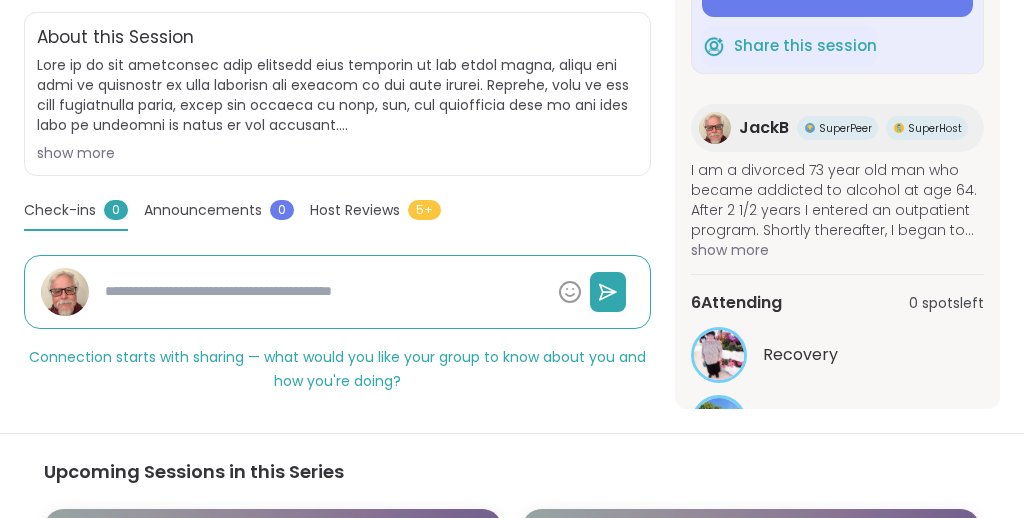 scroll, scrollTop: 0, scrollLeft: 0, axis: both 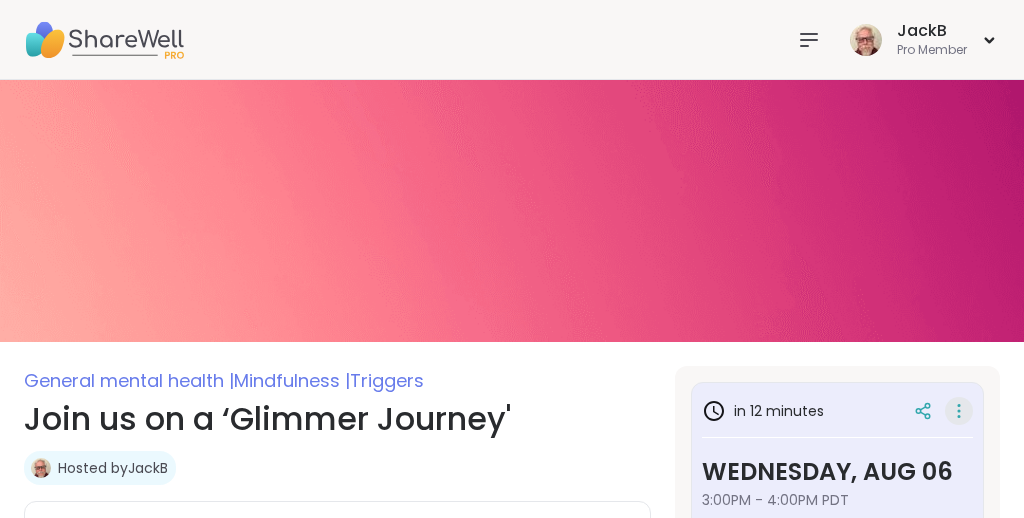 click 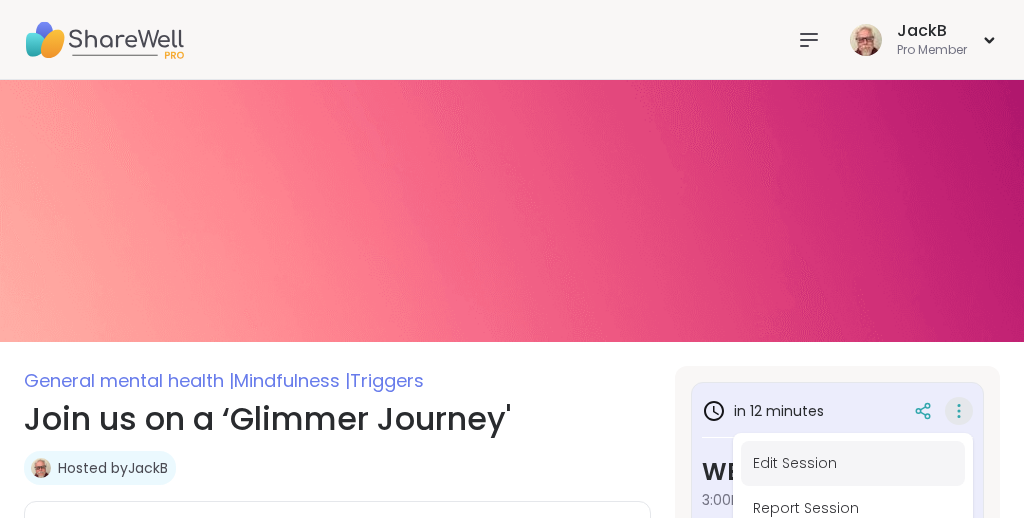 click on "Edit Session" at bounding box center [853, 463] 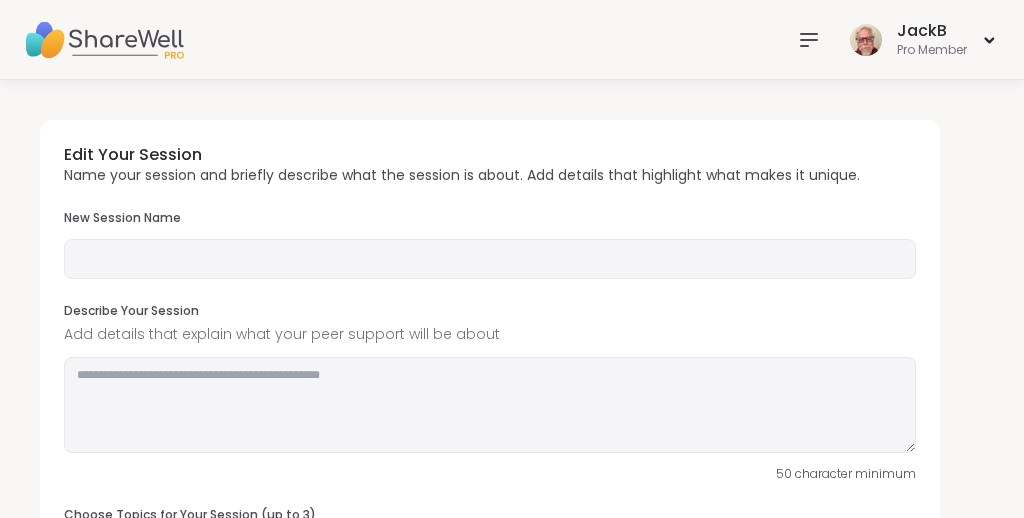 type on "**********" 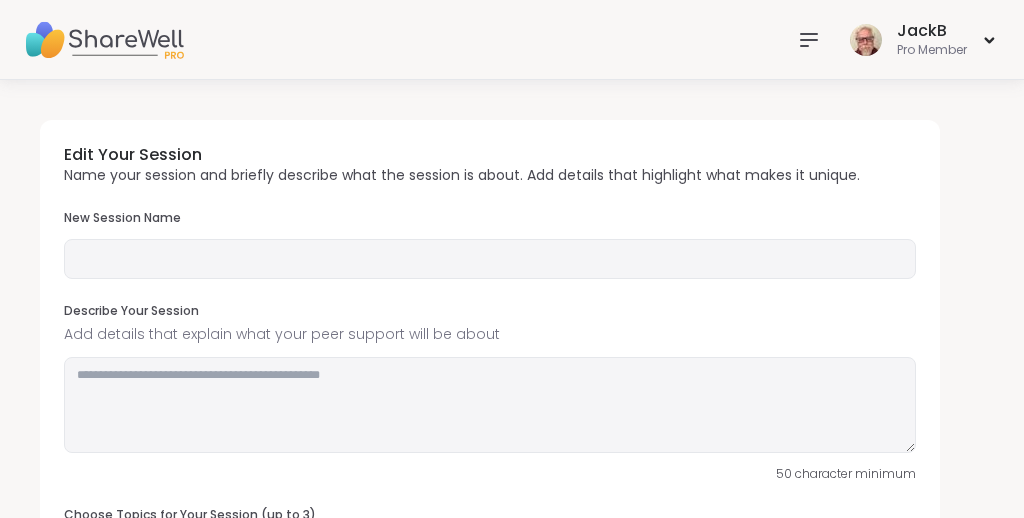 type on "**********" 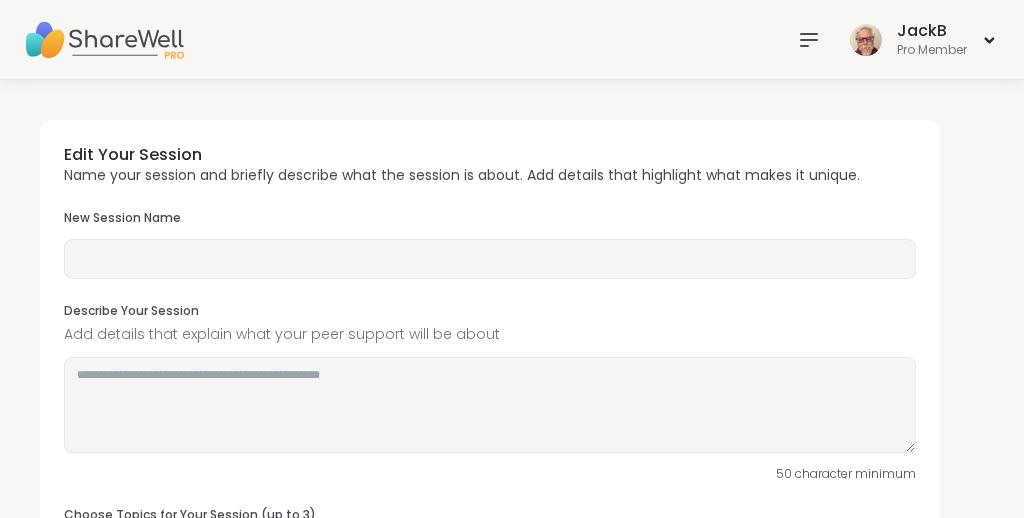 type on "*" 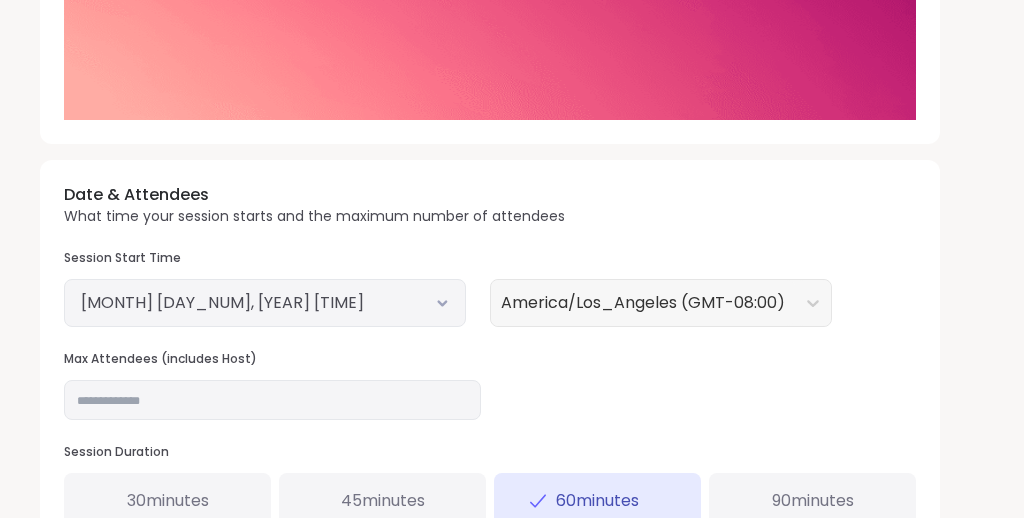 scroll, scrollTop: 694, scrollLeft: 0, axis: vertical 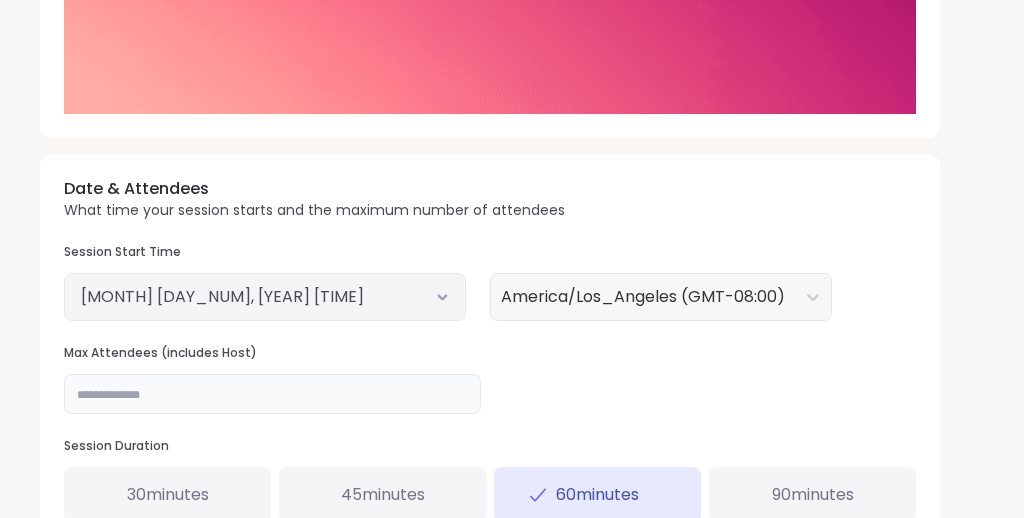 click on "*" at bounding box center [272, 394] 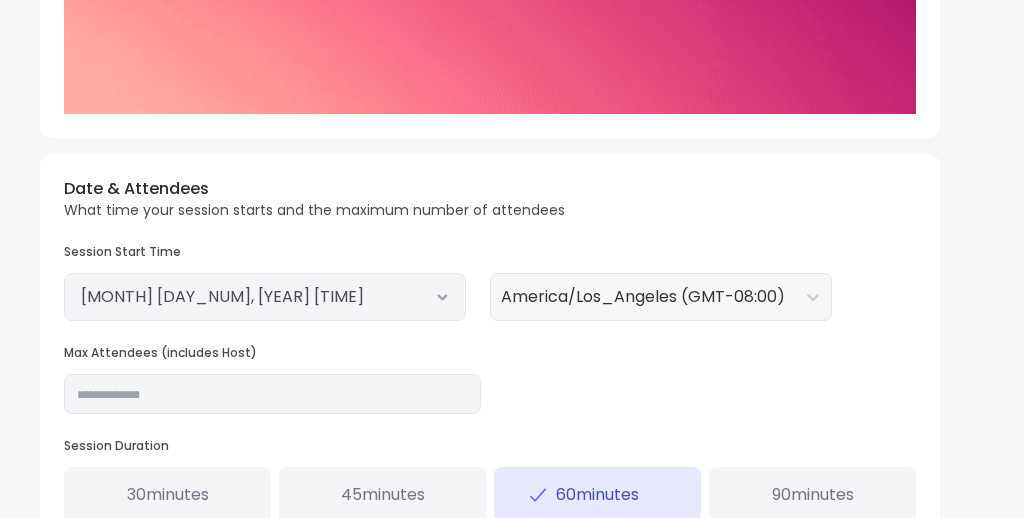 click on "**********" at bounding box center [512, 220] 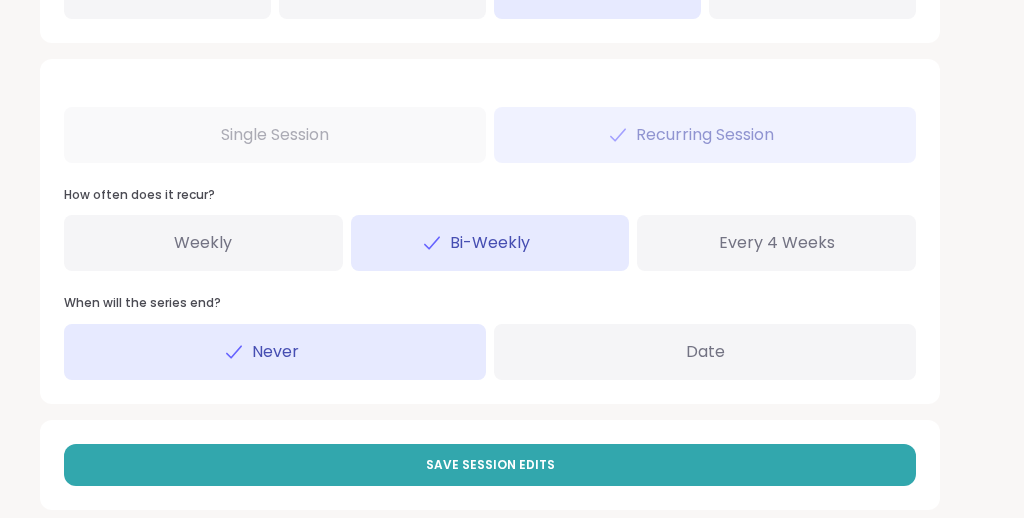 scroll, scrollTop: 1226, scrollLeft: 0, axis: vertical 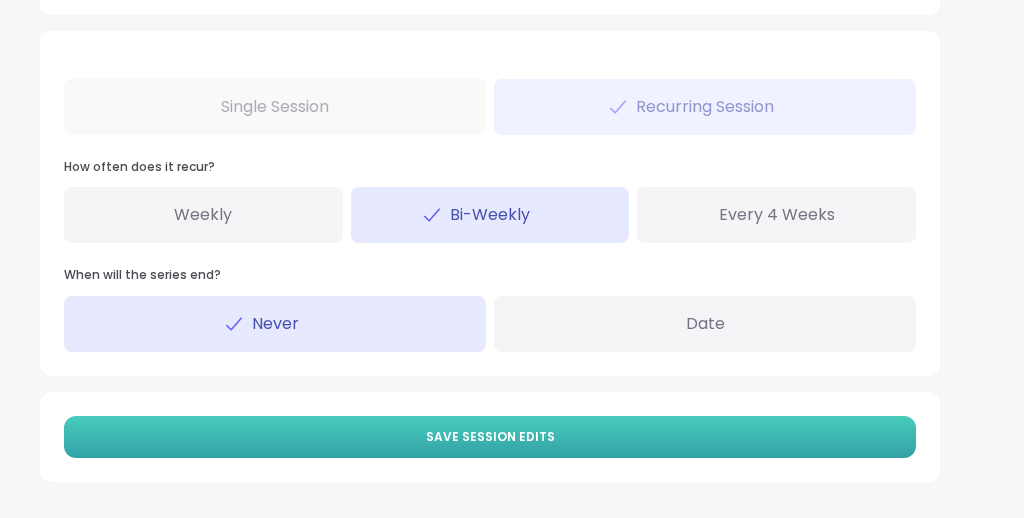 click on "Save Session Edits" at bounding box center (490, 437) 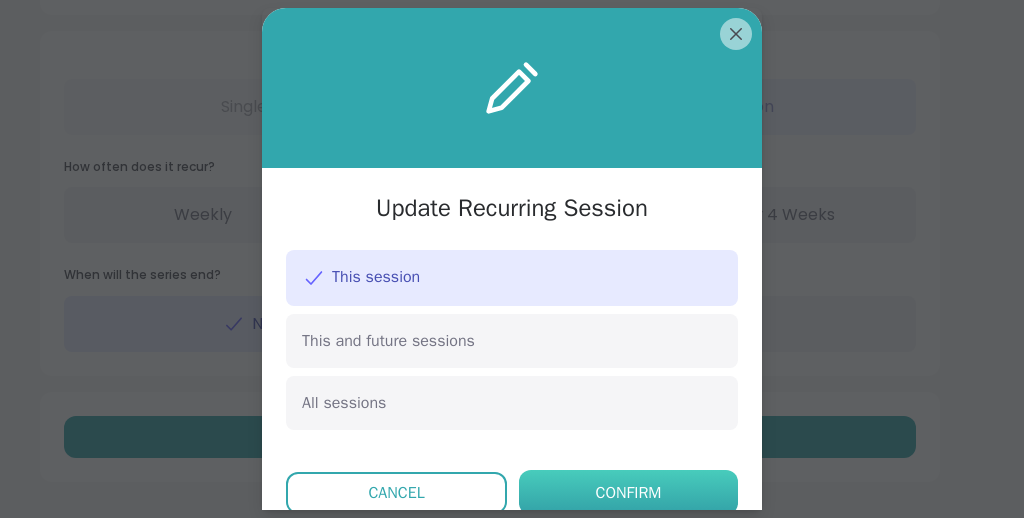 click on "Confirm" at bounding box center [628, 492] 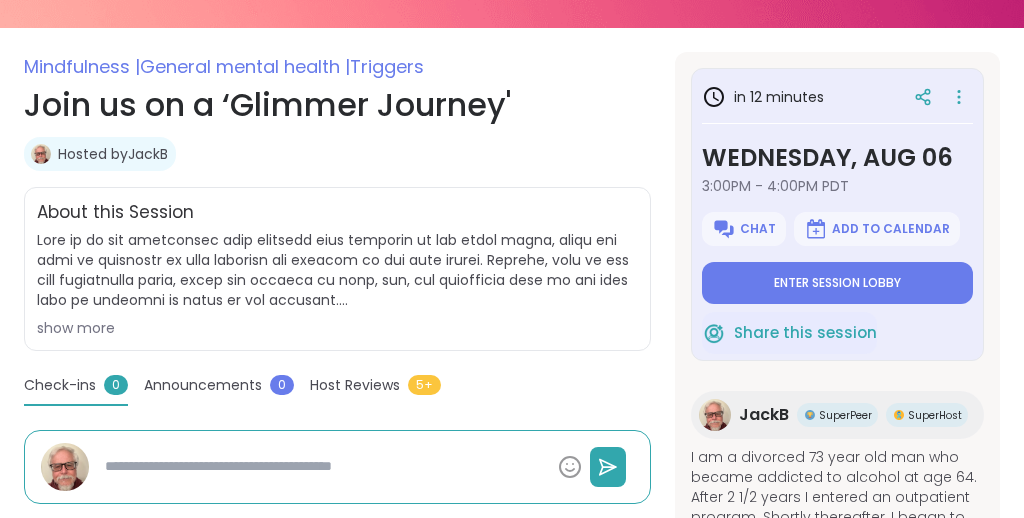 scroll, scrollTop: 317, scrollLeft: 0, axis: vertical 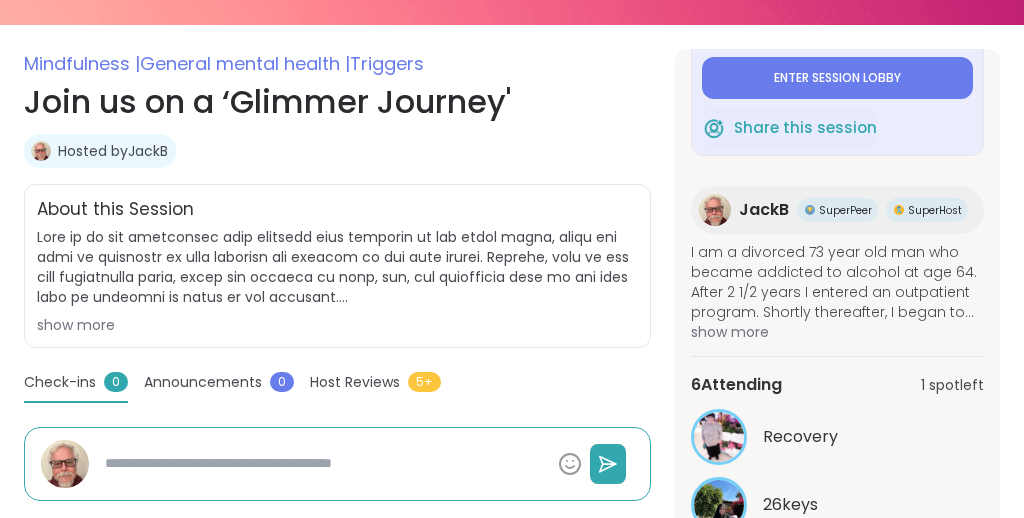 type on "*" 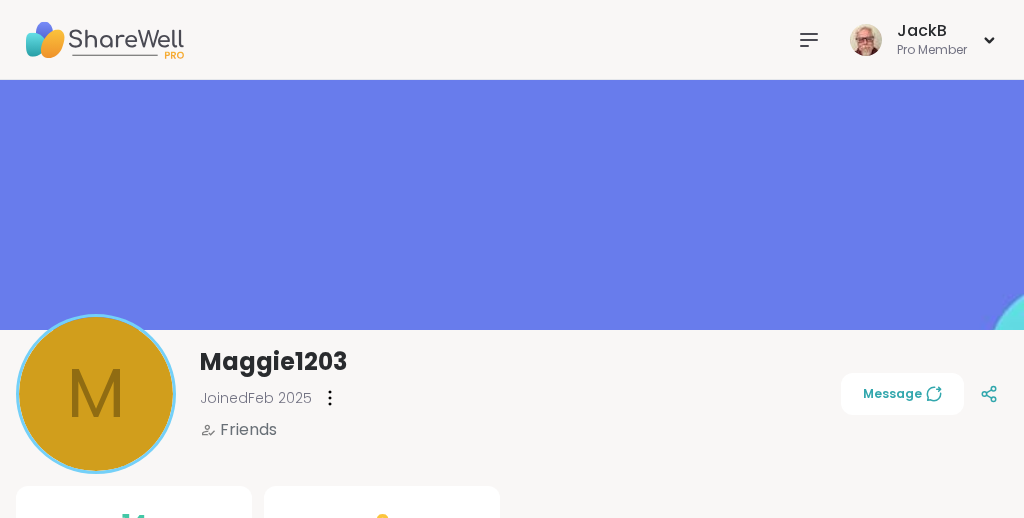 scroll, scrollTop: 0, scrollLeft: 0, axis: both 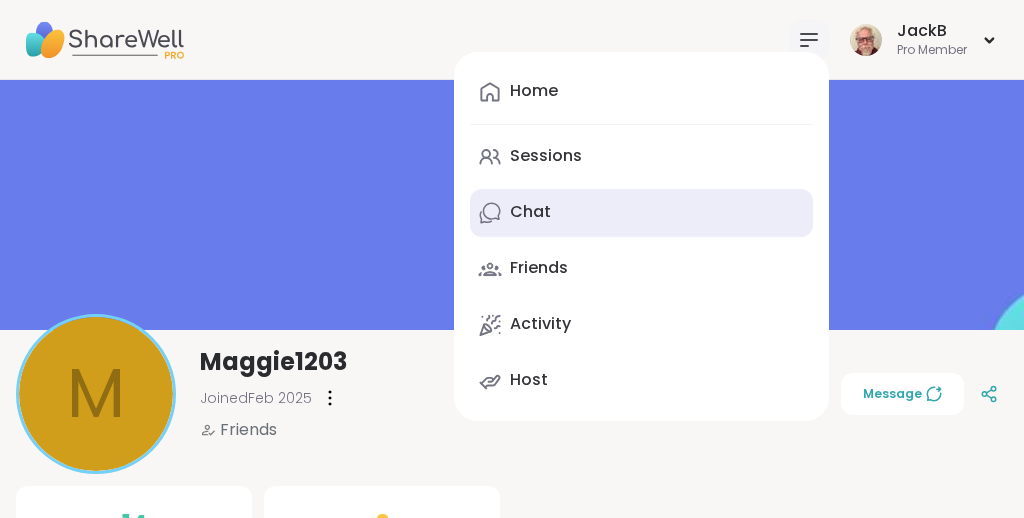 click on "Chat" at bounding box center (530, 212) 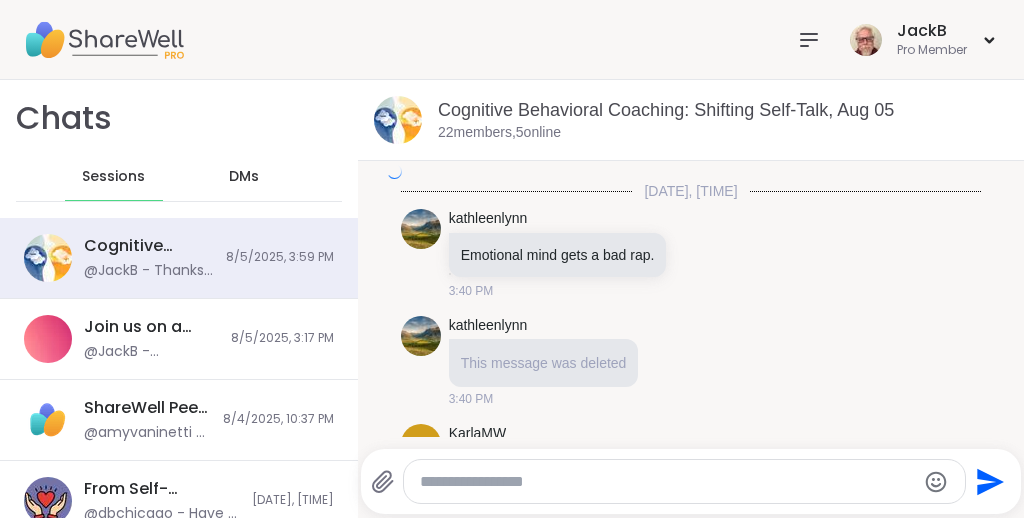 scroll, scrollTop: 2955, scrollLeft: 0, axis: vertical 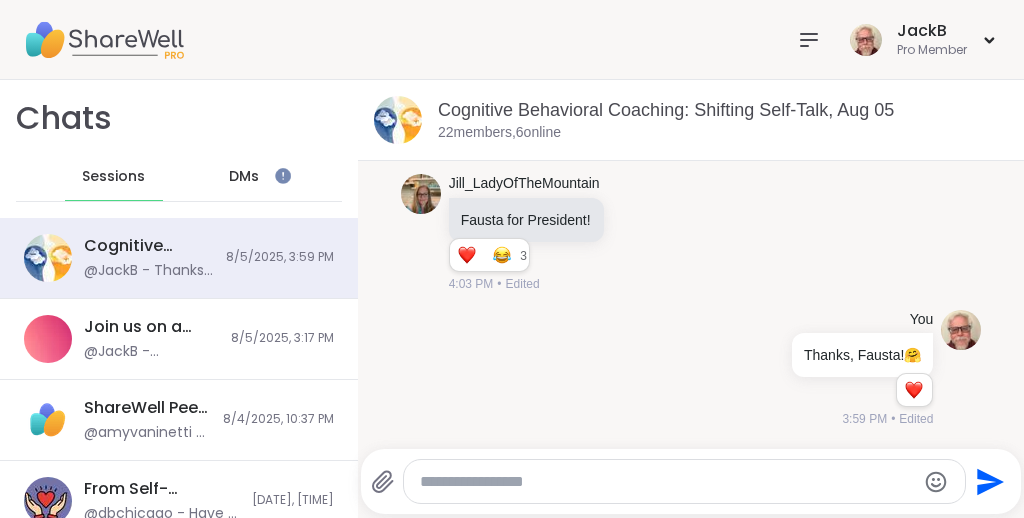 click on "DMs" at bounding box center [244, 177] 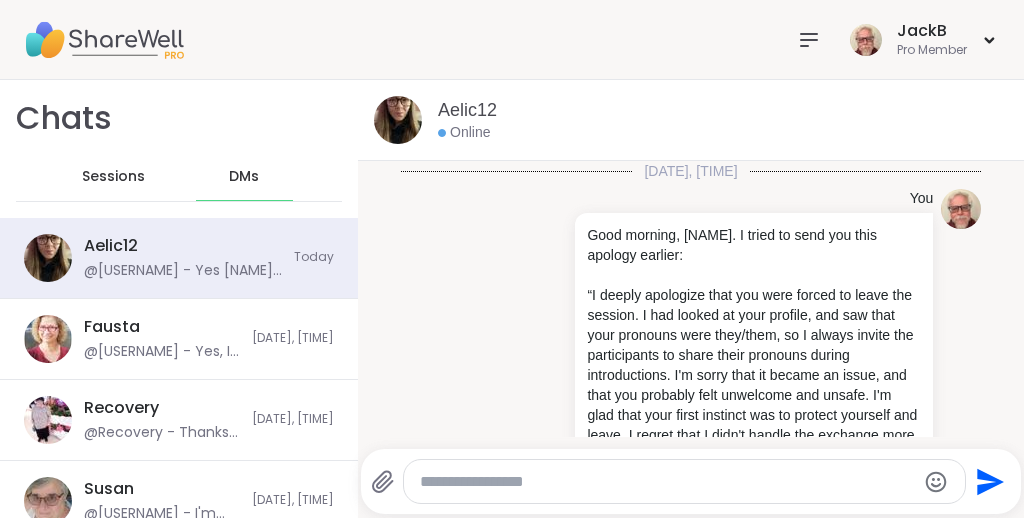 scroll, scrollTop: 3721, scrollLeft: 0, axis: vertical 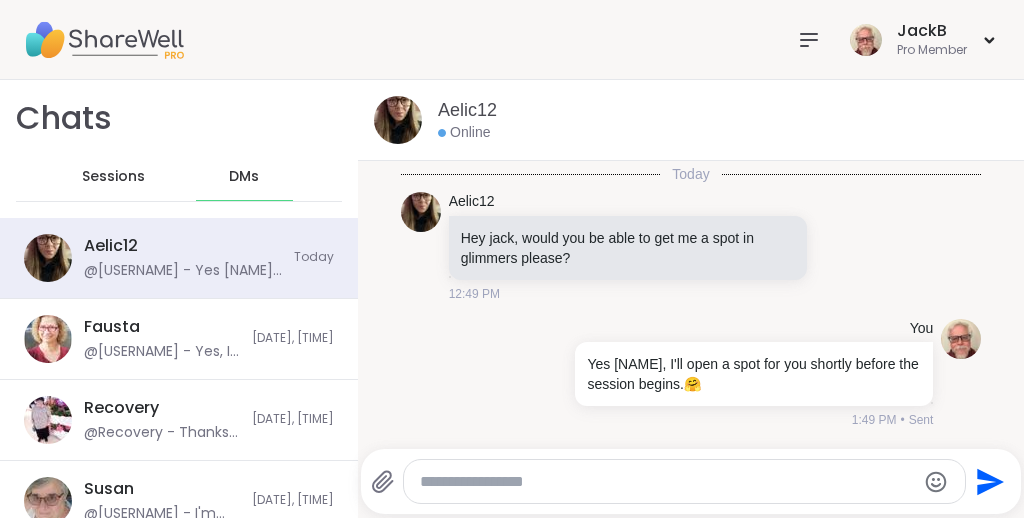 click at bounding box center [667, 482] 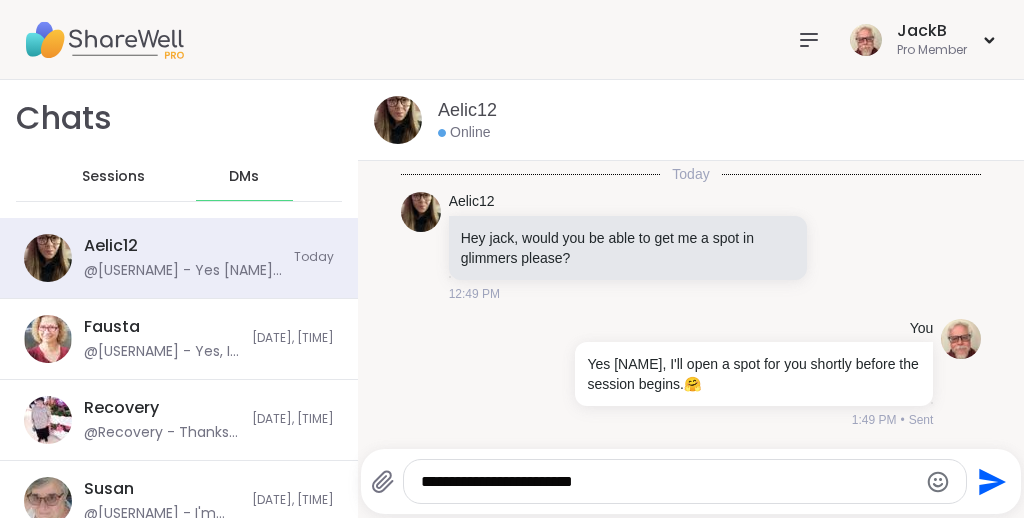 type on "**********" 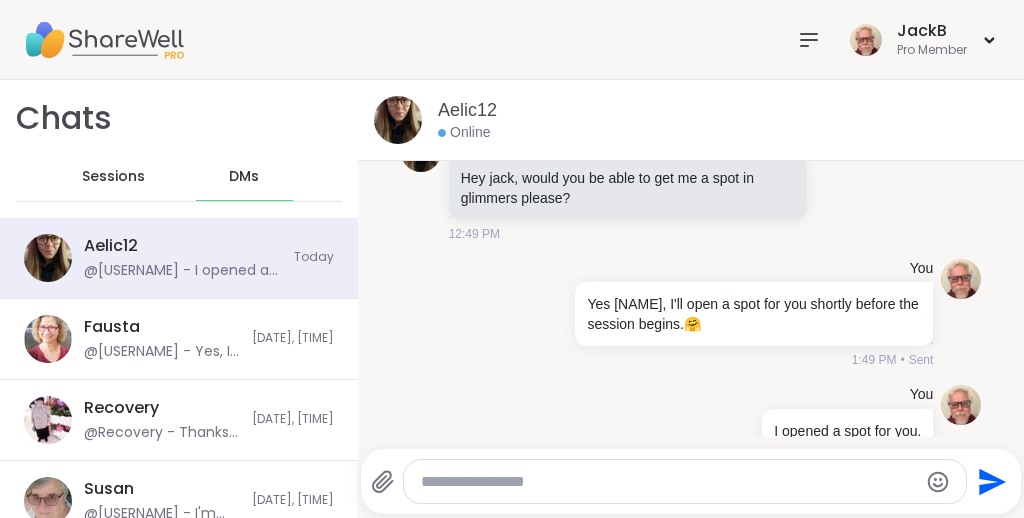 scroll, scrollTop: 3828, scrollLeft: 0, axis: vertical 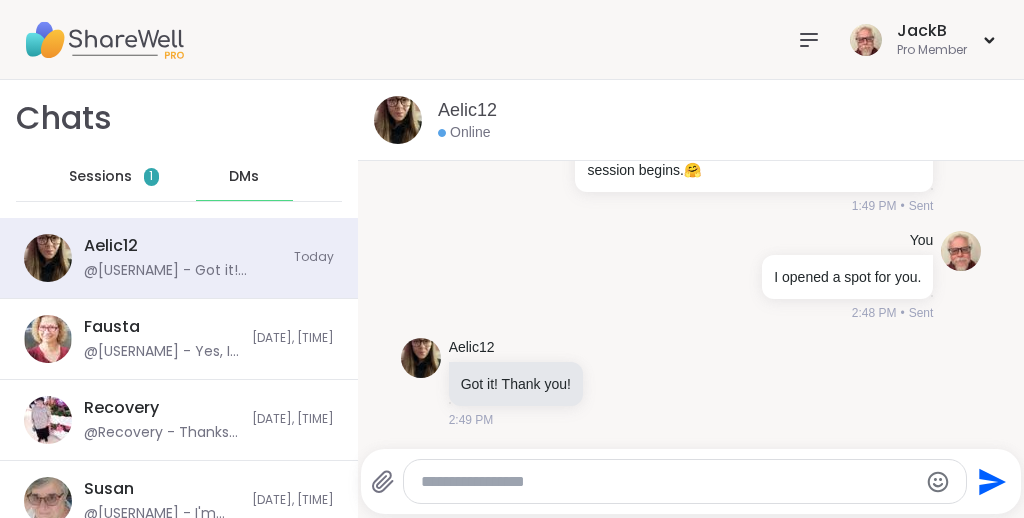 click at bounding box center (668, 482) 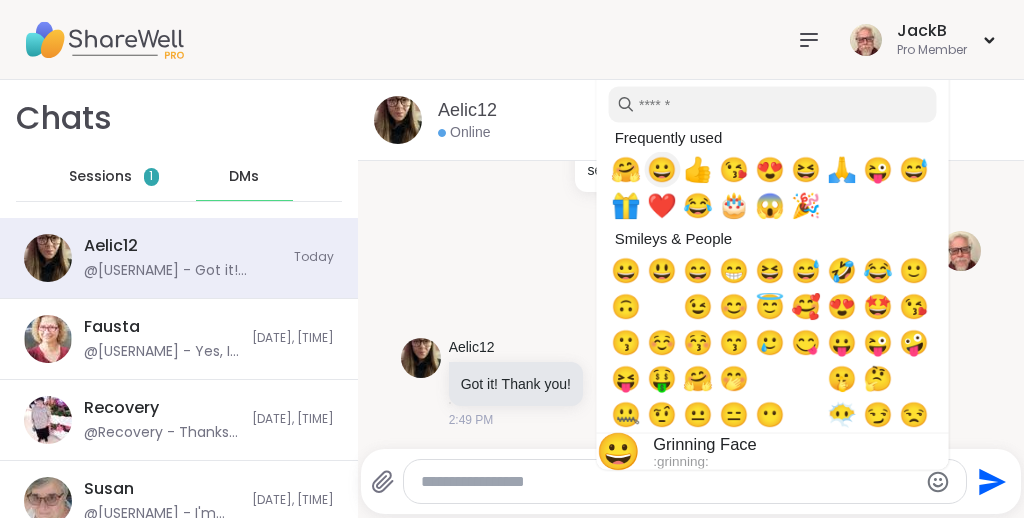 click on "😀" at bounding box center [662, 170] 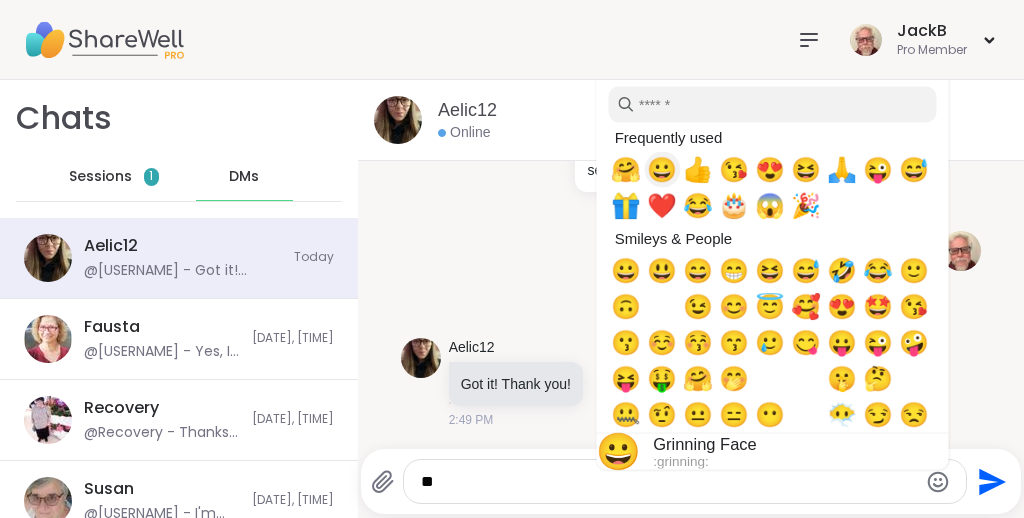 type 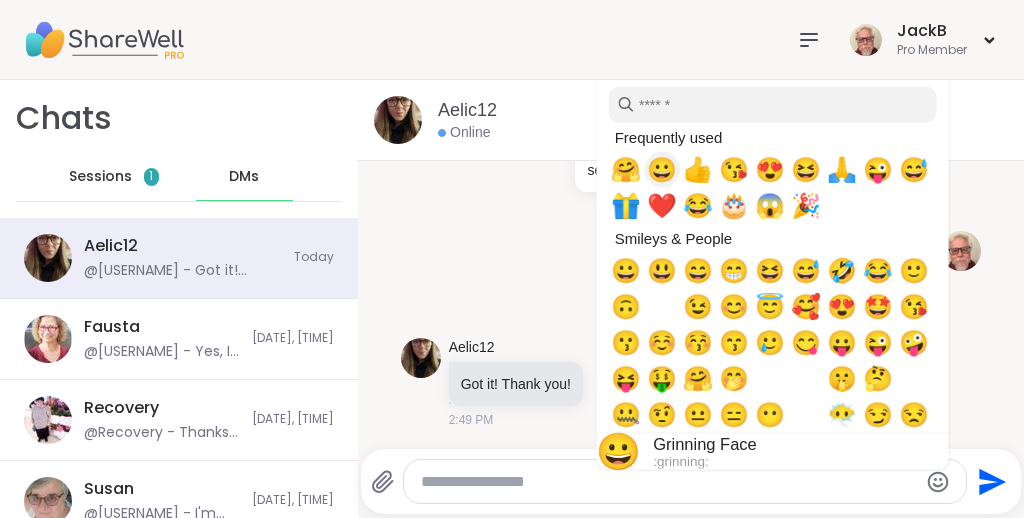 scroll, scrollTop: 4041, scrollLeft: 0, axis: vertical 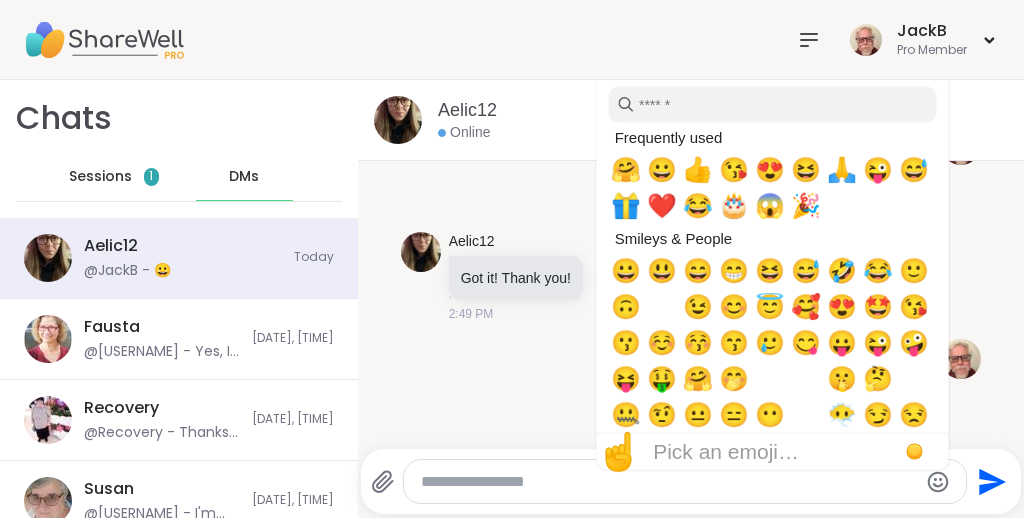 click on "Sessions" at bounding box center [100, 177] 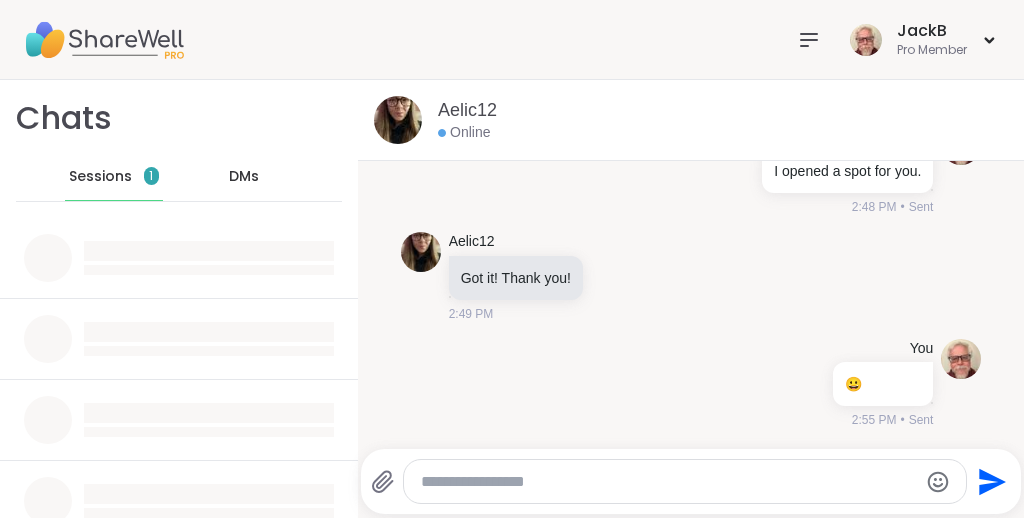scroll, scrollTop: 0, scrollLeft: 0, axis: both 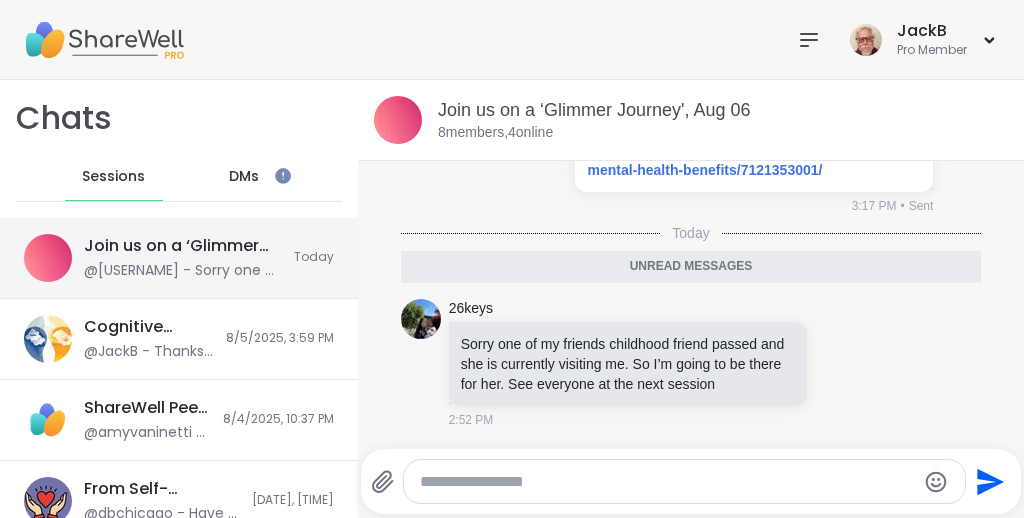 click on "@26keys - Sorry one of my friends childhood friend passed and she is currently visiting me. So I’m going to be there for her. See everyone at the next session" at bounding box center [183, 271] 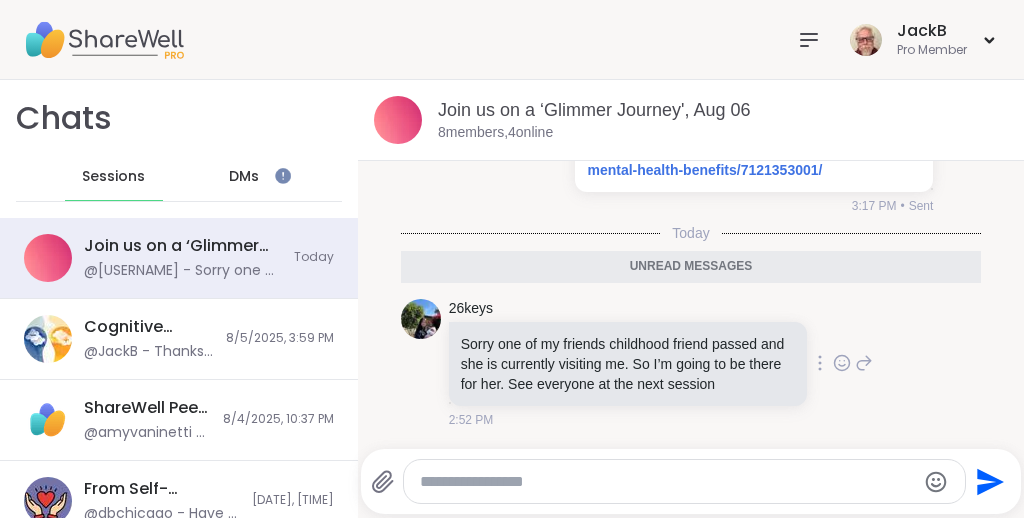 click 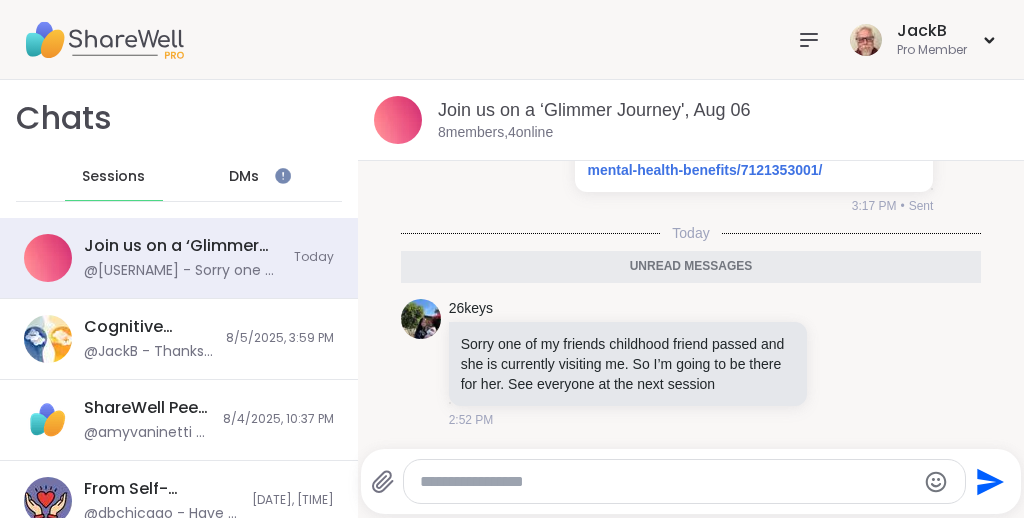 click 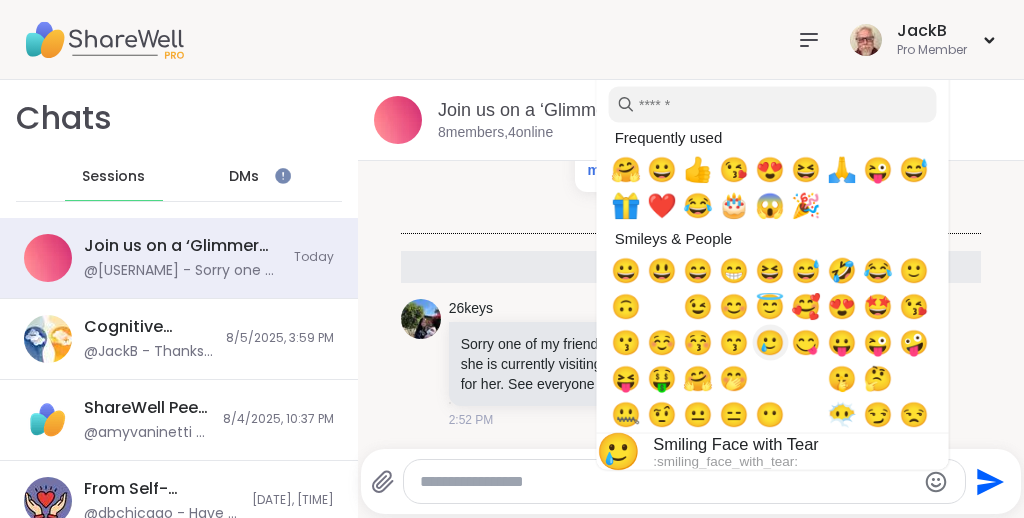 click on "🥲" at bounding box center (770, 343) 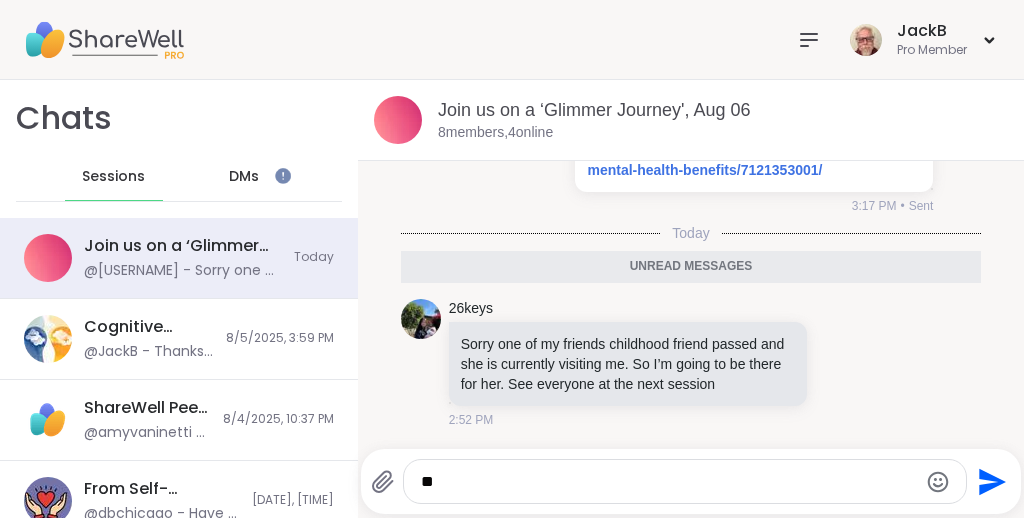 click 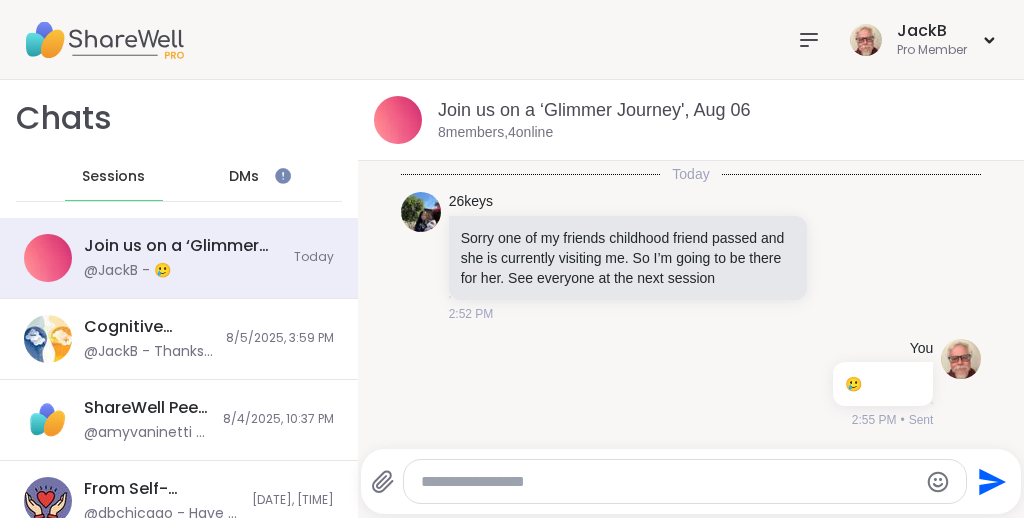 scroll, scrollTop: 510, scrollLeft: 0, axis: vertical 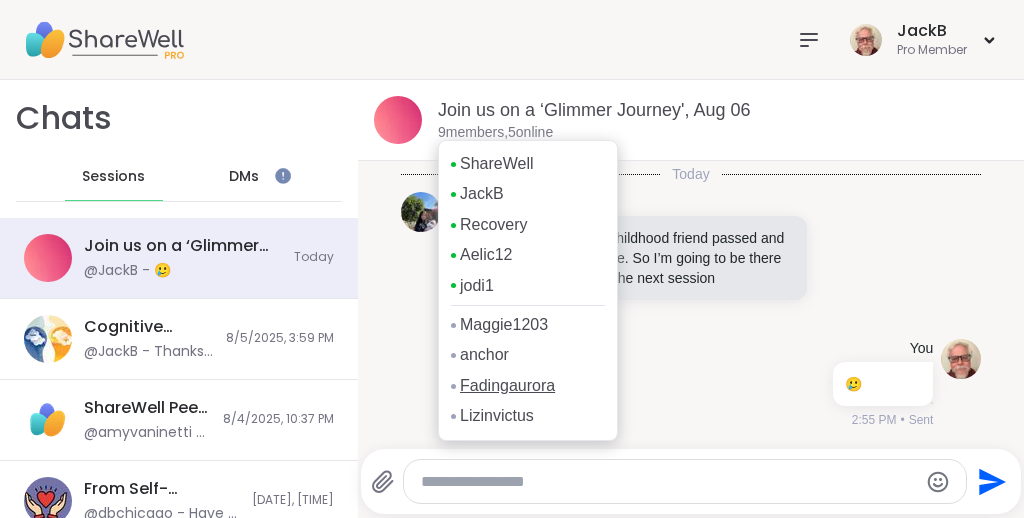 click on "Fadingaurora" at bounding box center (507, 386) 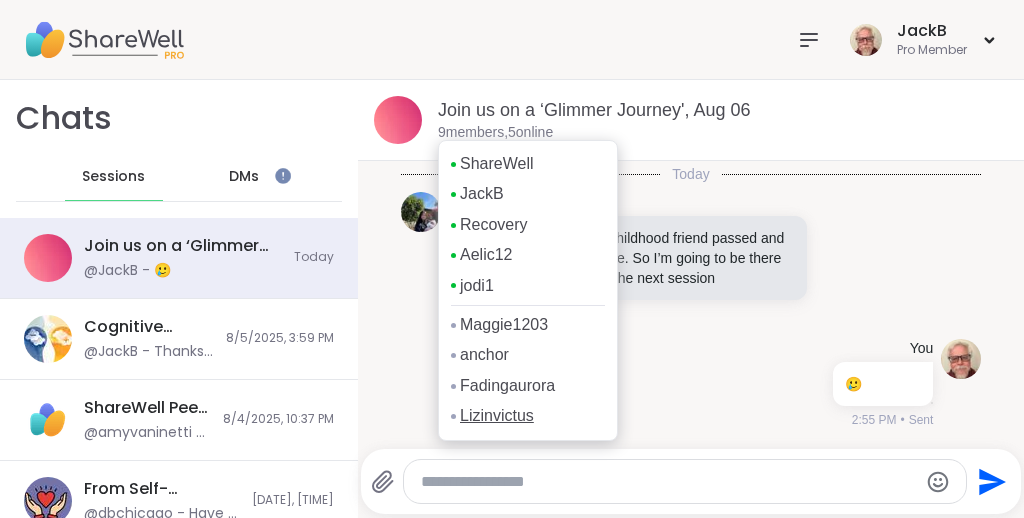 click on "Lizinvictus" at bounding box center (497, 416) 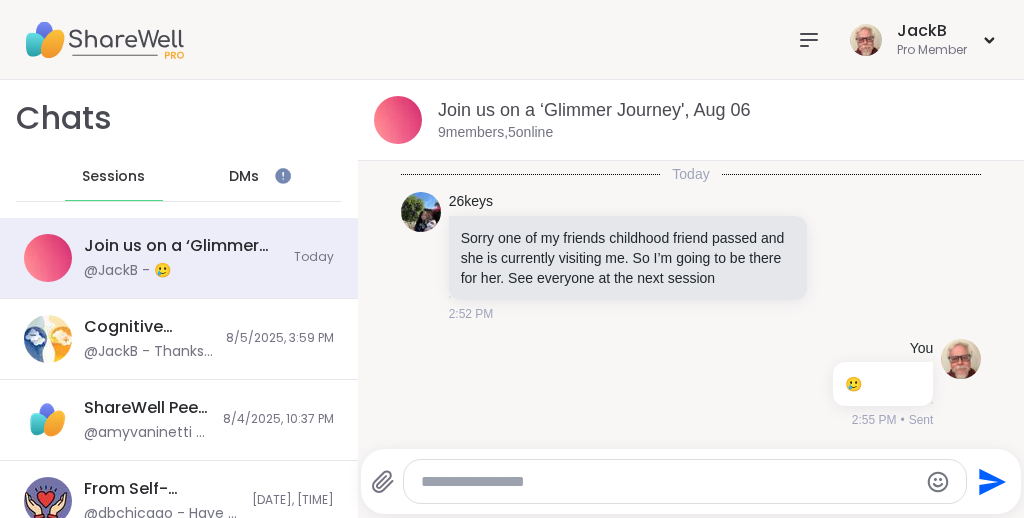 click on "8/5/2025, 3:17 PM You USA TODAY 'Glimmers' are the opposite of triggers. Here's how to embrace them. We've all heard of "triggers," but few know about the opposite: glimmers. Experts explain how recognizing them can help us feel more safe and calm. usatoday.com/story/life/health-wellness/2022/03/23/glimmers-opposite-triggers-mental-health-benefits/7121353001/ 3:17 PM • Sent Today 26keys Sorry one of my friends childhood friend passed and she is currently visiting me. So I’m going to be there for her. See everyone at the next session 2:52 PM You 🥲 2:55 PM • Sent" at bounding box center [691, 44] 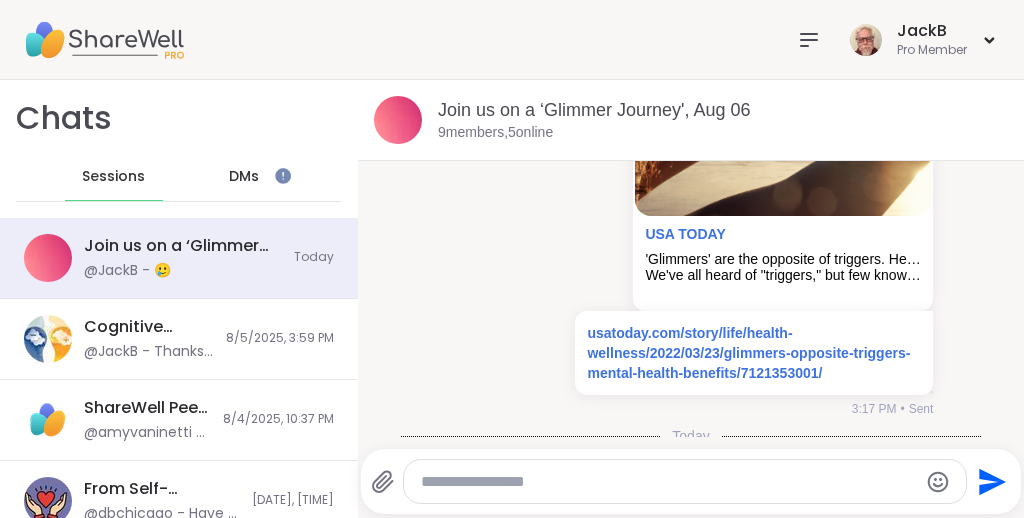 scroll, scrollTop: 510, scrollLeft: 0, axis: vertical 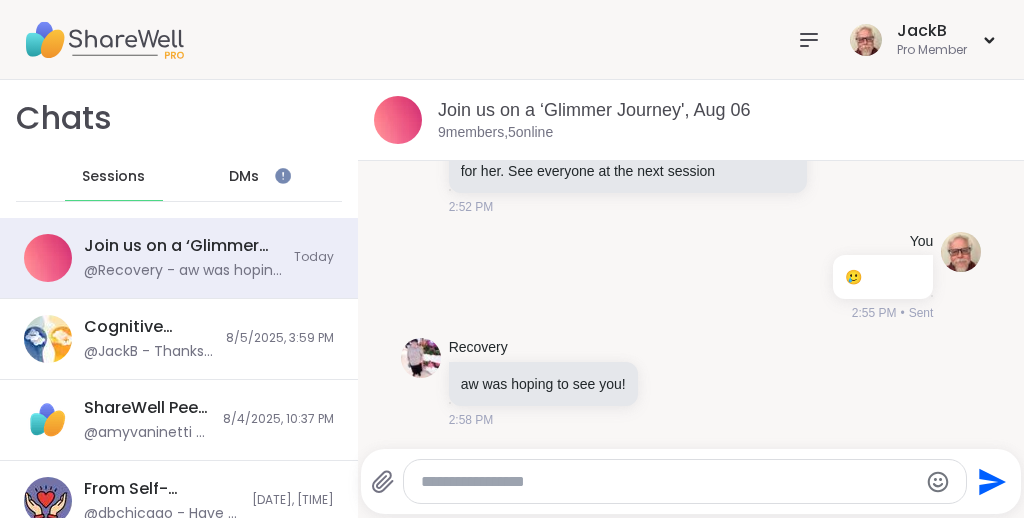 click on "26keys Sorry one of my friends childhood friend passed and she is currently visiting me. So I’m going to be there for her. See everyone at the next session 2:52 PM" at bounding box center (690, 150) 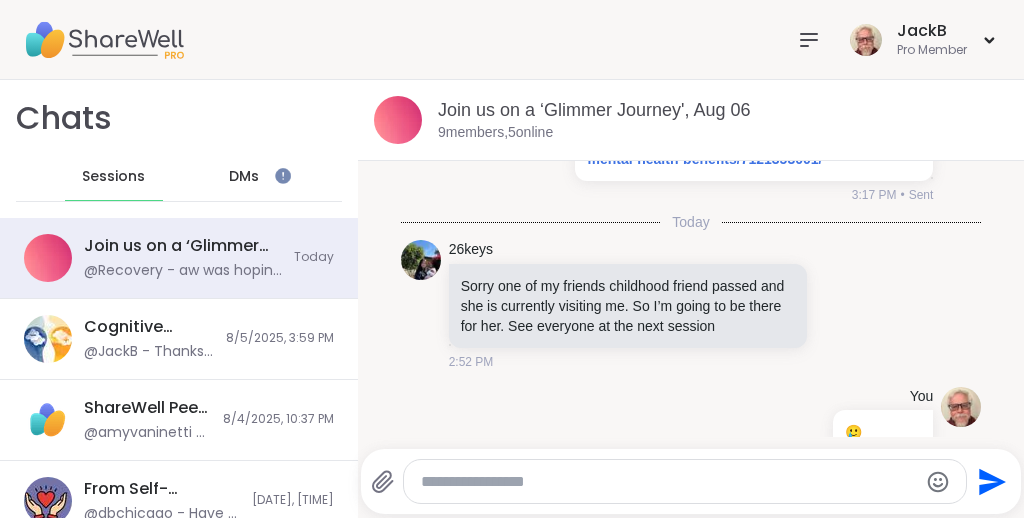 scroll, scrollTop: 461, scrollLeft: 0, axis: vertical 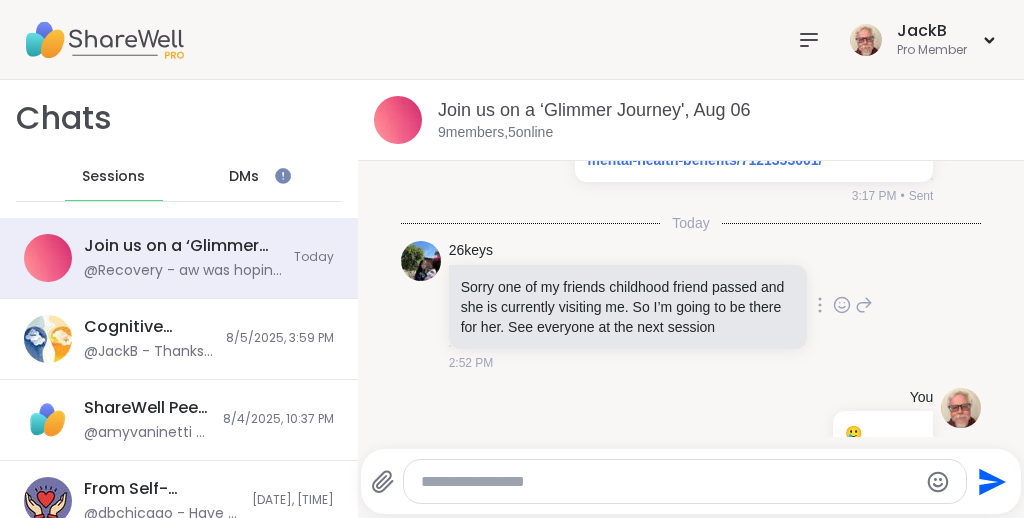 click 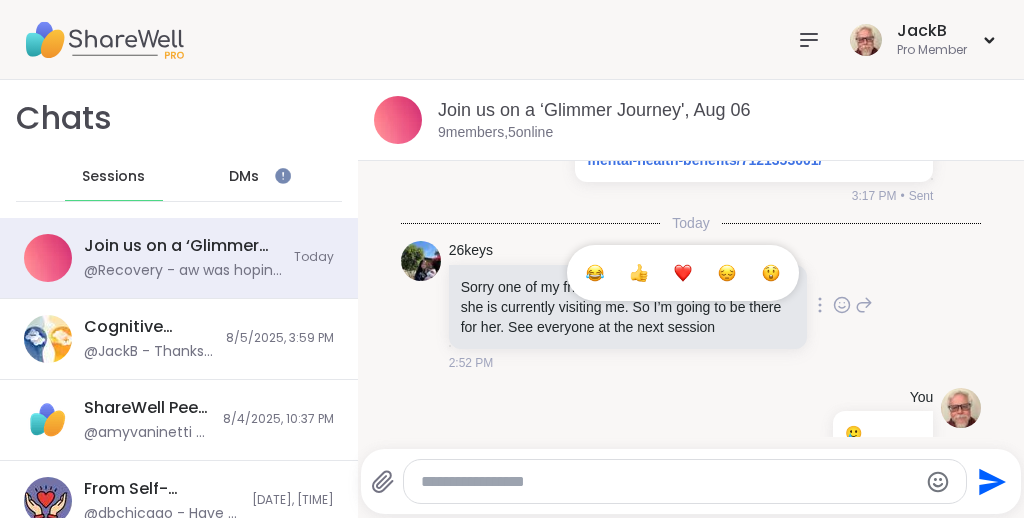 click at bounding box center (683, 273) 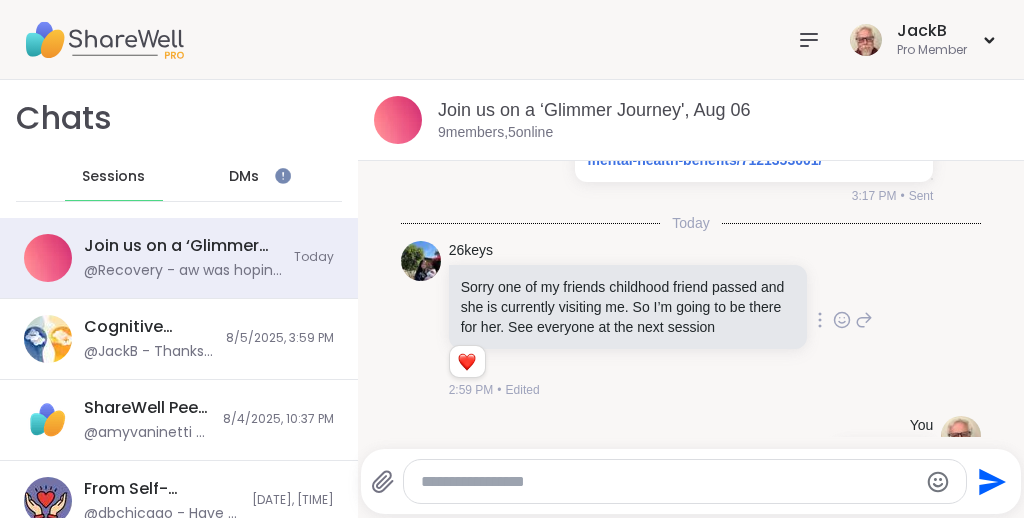 click on "26keys Sorry one of my friends childhood friend passed and she is currently visiting me. So I’m going to be there for her. See everyone at the next session   1 1 2:59 PM • Edited" at bounding box center (690, 320) 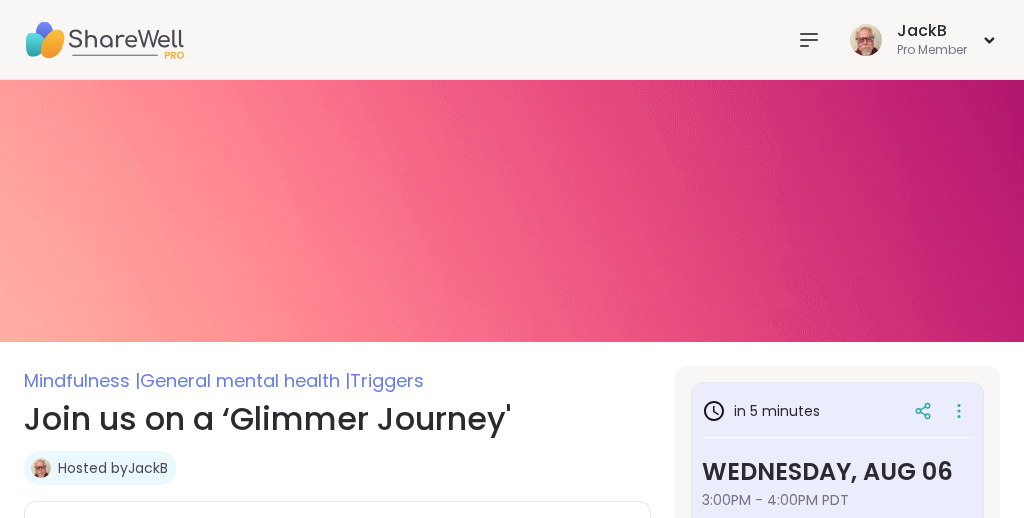 scroll, scrollTop: 317, scrollLeft: 0, axis: vertical 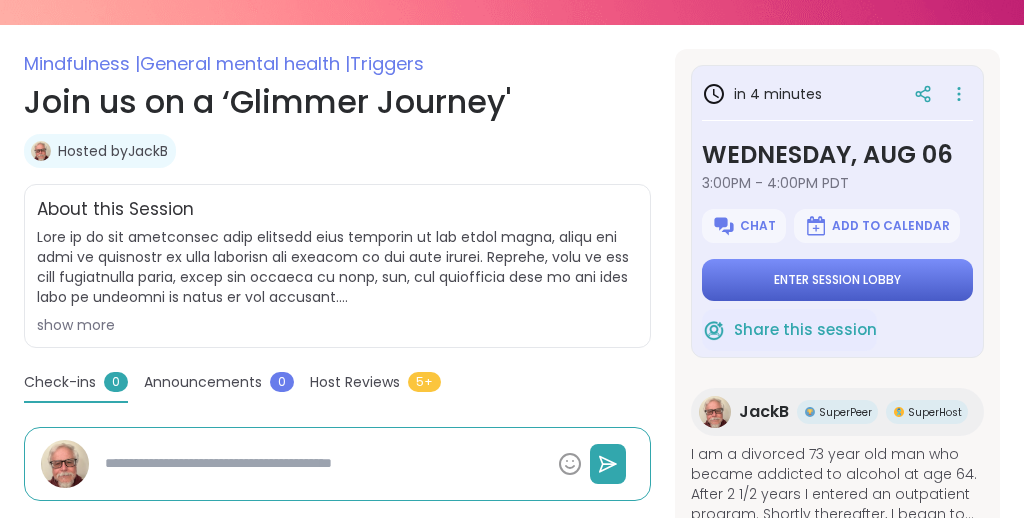 click on "Enter session lobby" at bounding box center (837, 280) 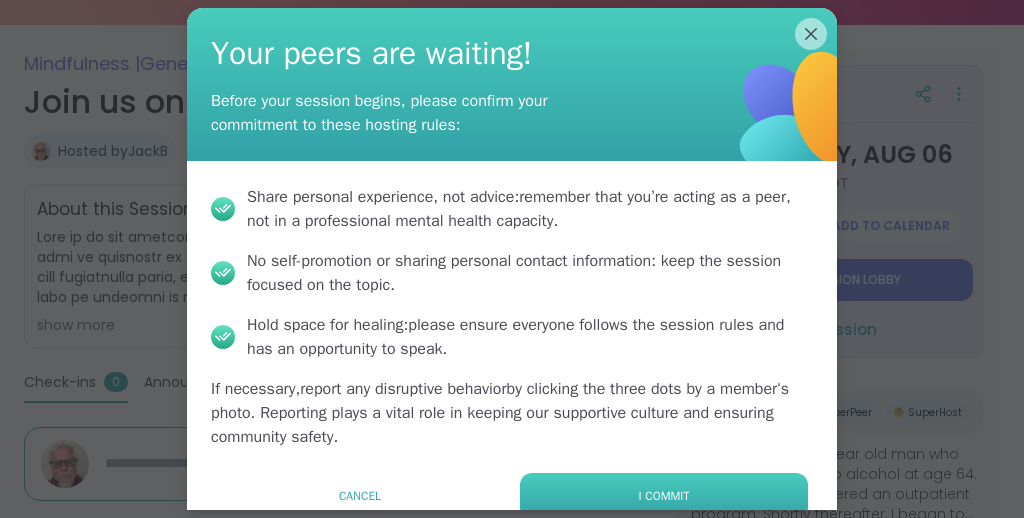 click on "I commit" at bounding box center (664, 496) 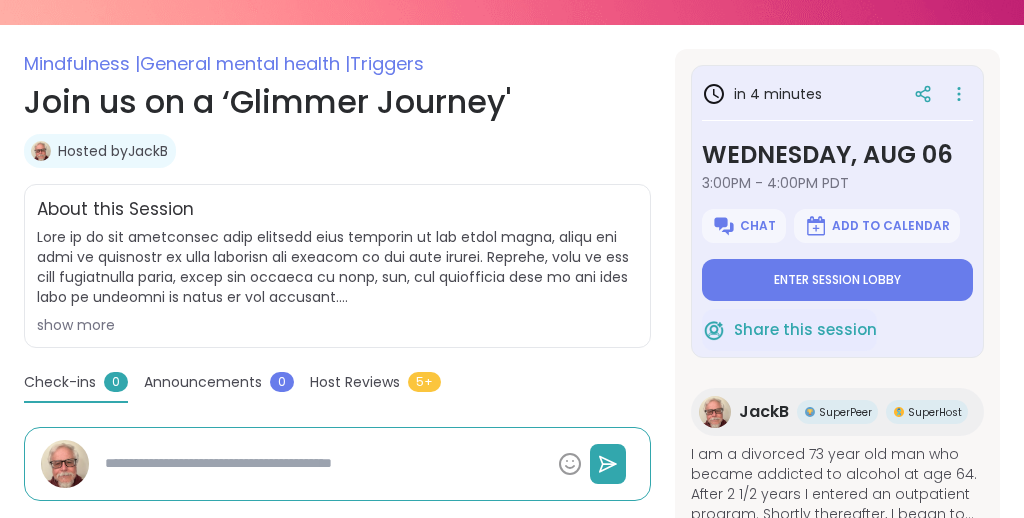 type on "*" 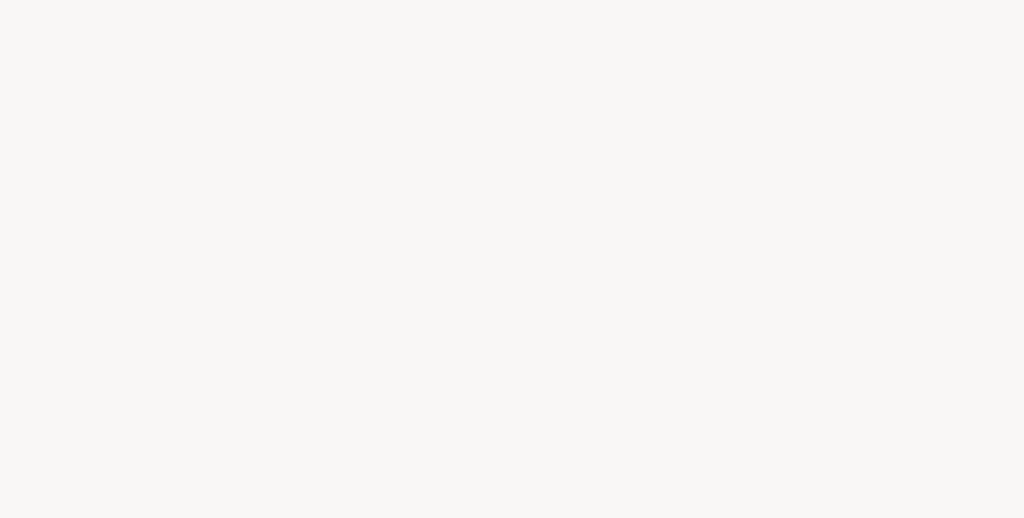 scroll, scrollTop: 0, scrollLeft: 0, axis: both 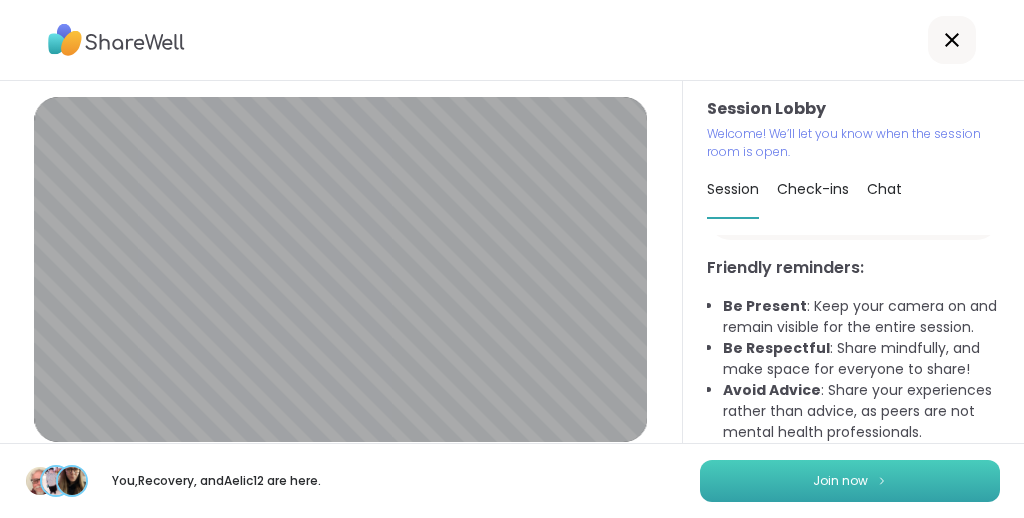click on "Join now" at bounding box center [850, 481] 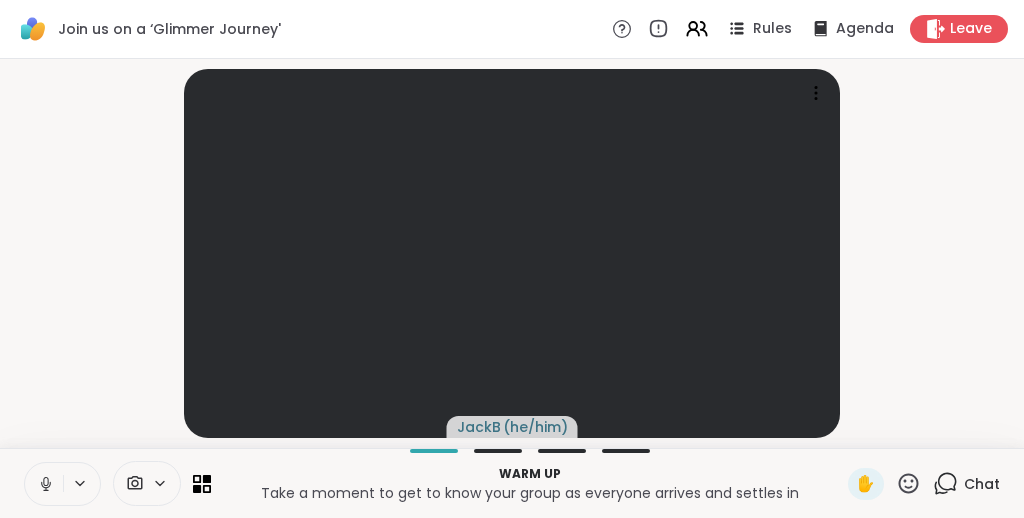 click 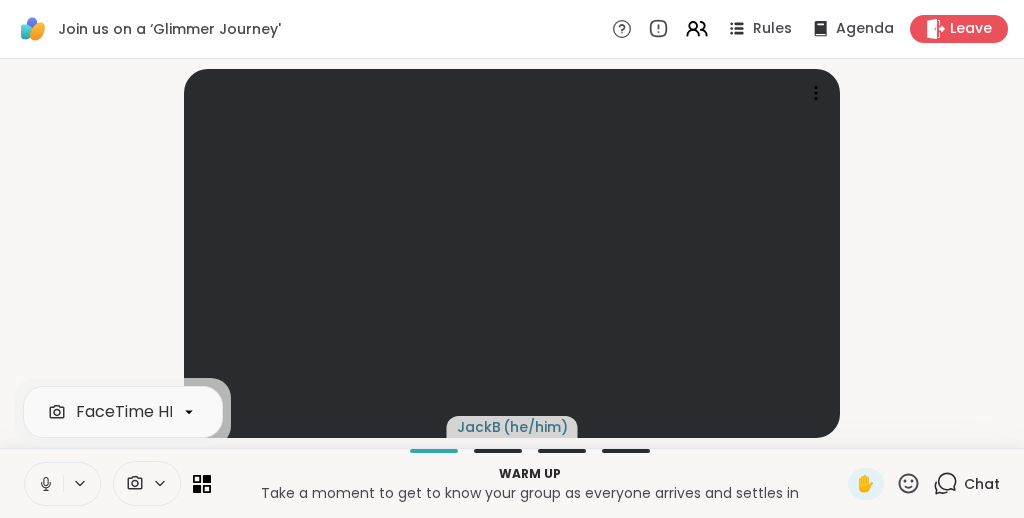click 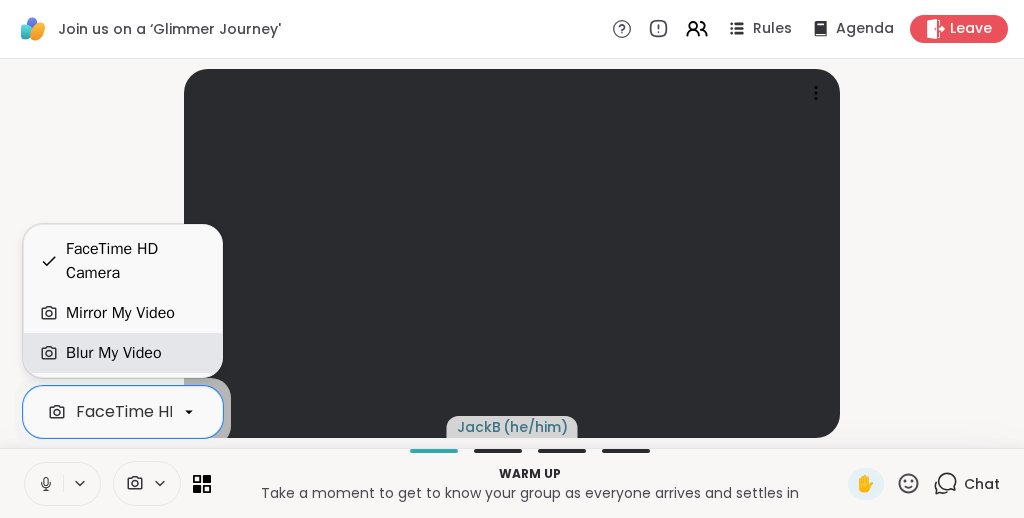 click on "Blur My Video" at bounding box center [114, 353] 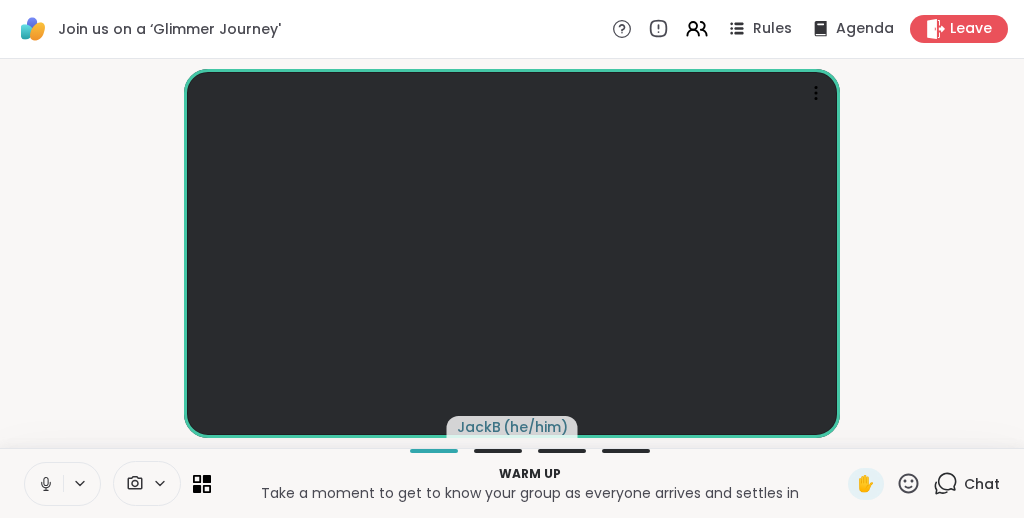 click on "JackB ( he/him )" at bounding box center [512, 253] 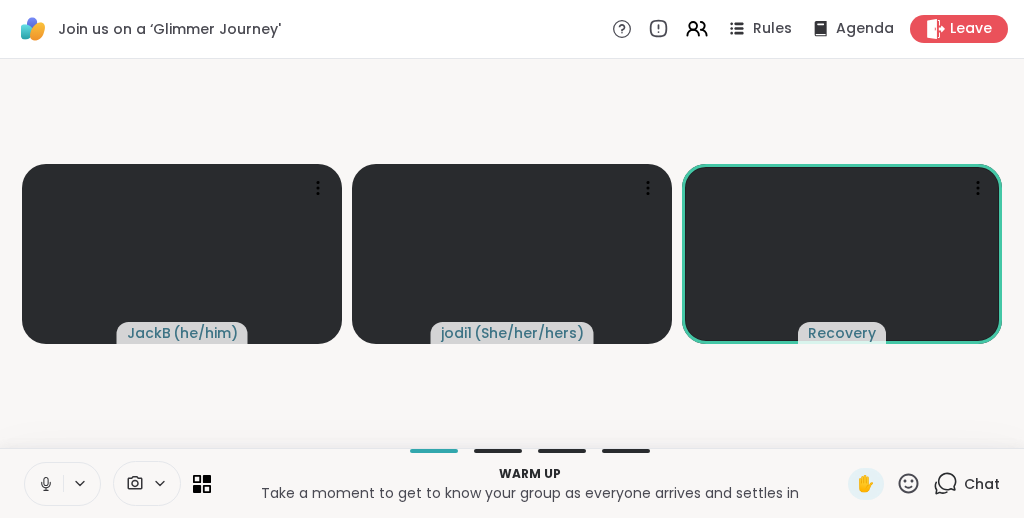click on "JackB ( he/him ) jodi1 ( She/her/hers ) Recovery" at bounding box center (512, 253) 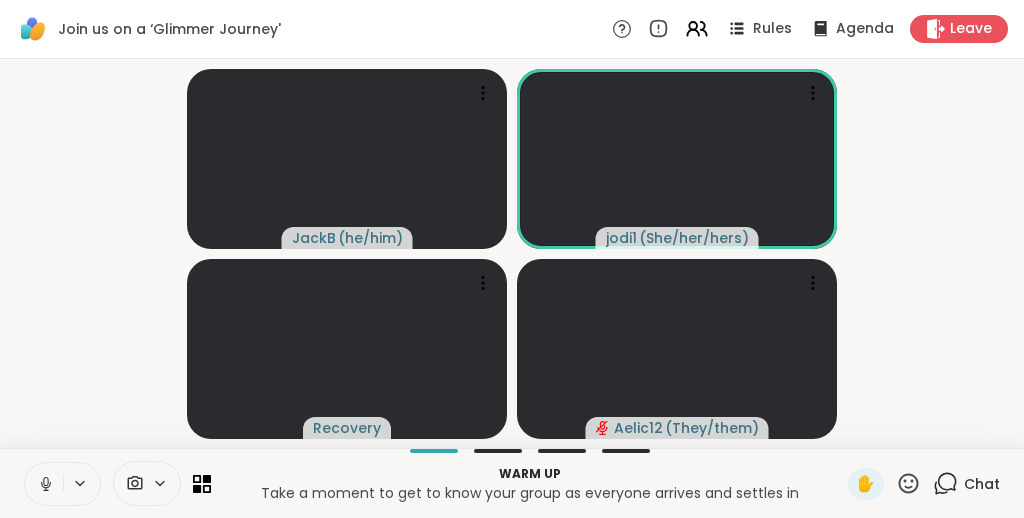 click on "JackB ( he/him ) jodi1 ( She/her/hers ) Recovery Aelic12 ( They/them )" at bounding box center (512, 253) 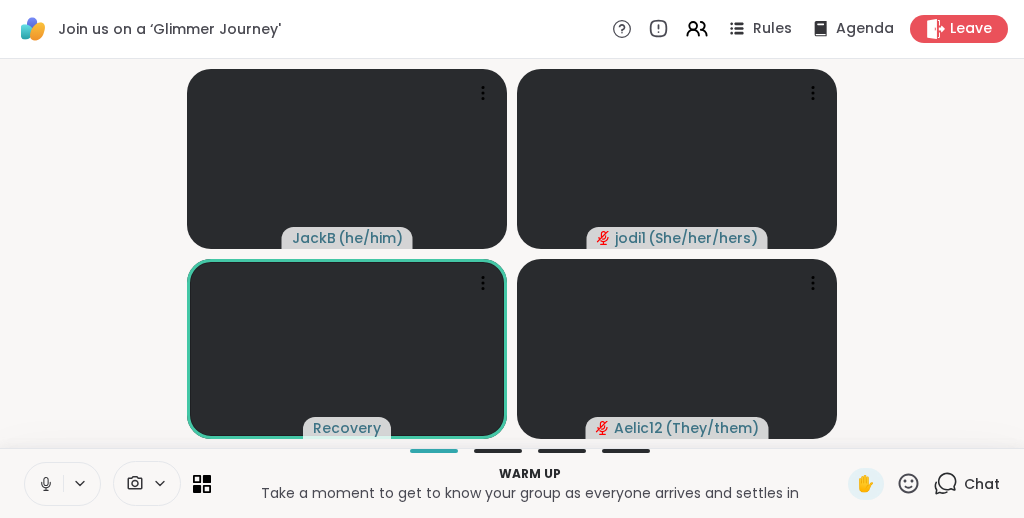 click on "JackB ( he/him ) jodi1 ( She/her/hers ) Recovery Aelic12 ( They/them )" at bounding box center [512, 253] 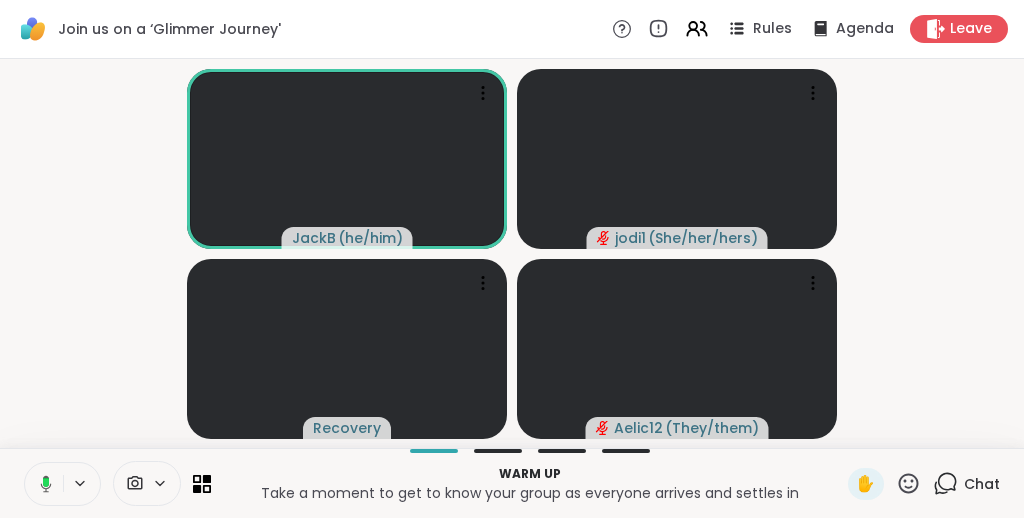 click on "JackB ( he/him ) jodi1 ( She/her/hers ) Recovery Aelic12 ( They/them )" at bounding box center (512, 253) 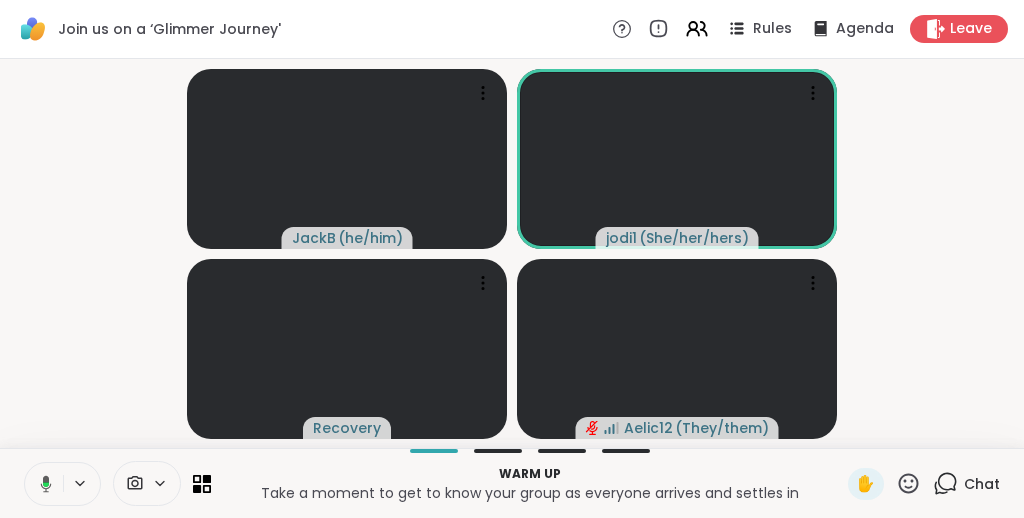 click on "JackB ( he/him ) jodi1 ( She/her/hers ) Recovery Aelic12 ( They/them )" at bounding box center [512, 253] 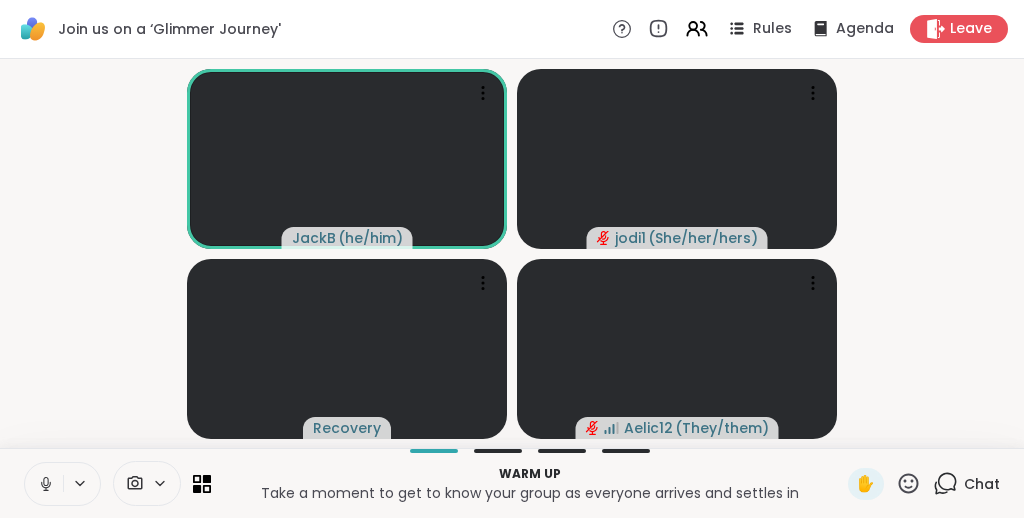 click on "JackB ( he/him ) jodi1 ( She/her/hers ) Recovery Aelic12 ( They/them )" at bounding box center (512, 253) 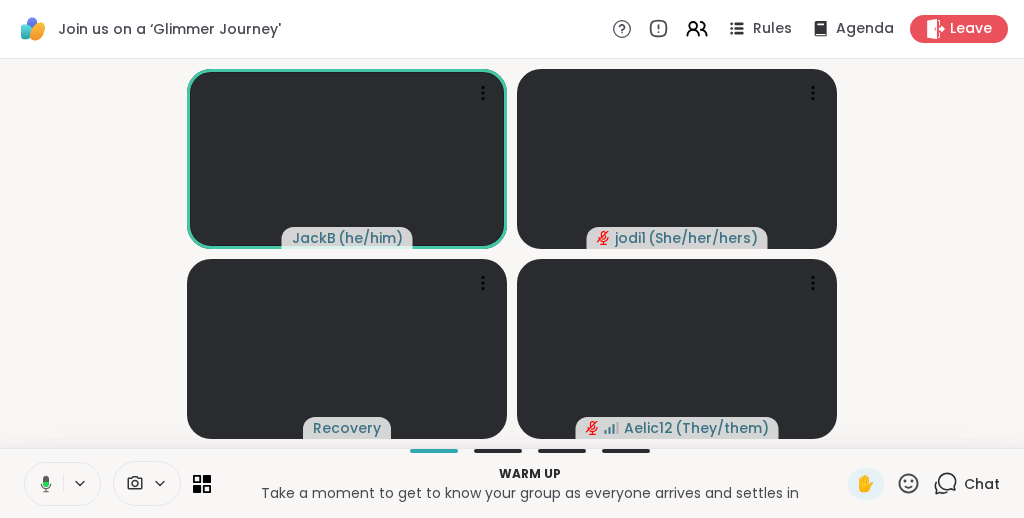 click on "JackB ( he/him ) jodi1 ( She/her/hers ) Recovery Aelic12 ( They/them )" at bounding box center (512, 253) 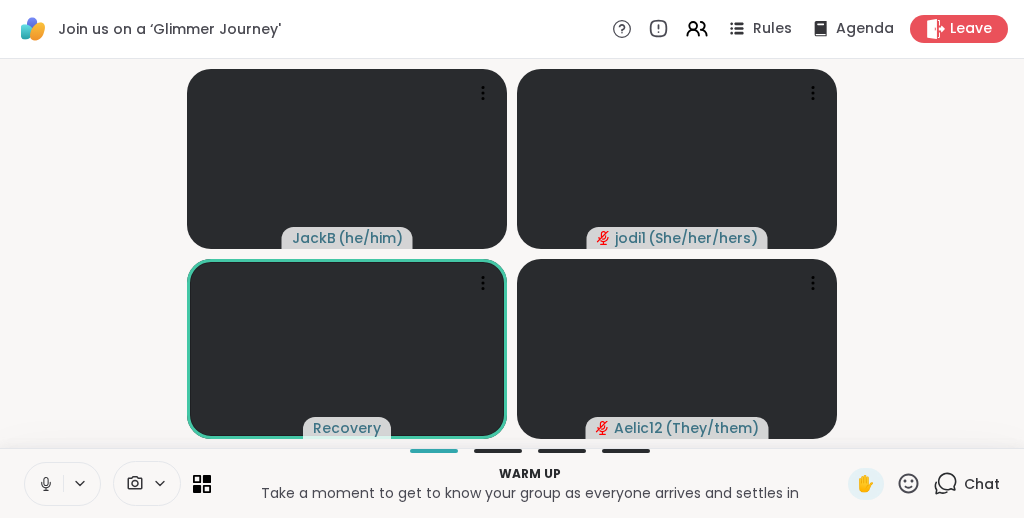 click on "JackB ( he/him ) jodi1 ( She/her/hers ) Recovery Aelic12 ( They/them )" at bounding box center [512, 253] 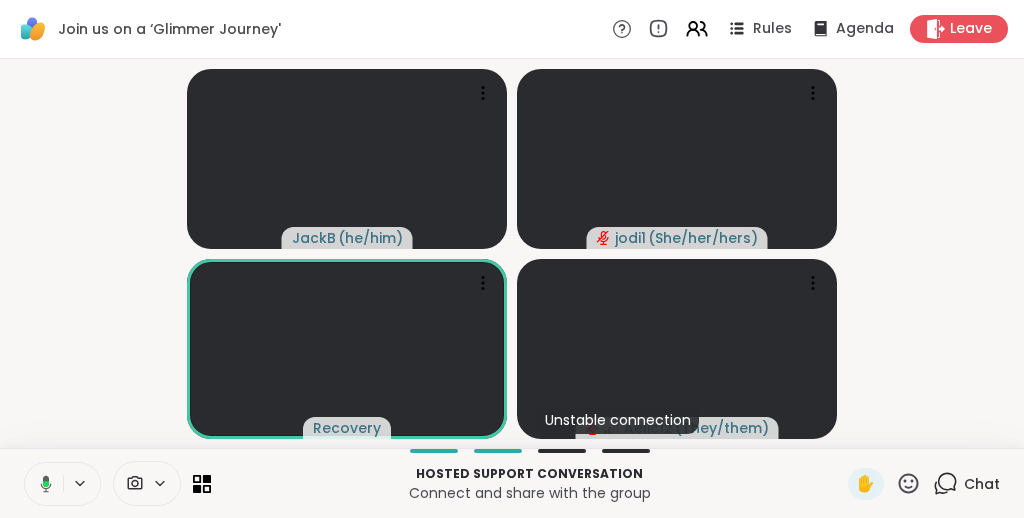 click on "JackB ( he/him ) jodi1 ( She/her/hers ) Recovery Unstable connection Aelic12 ( They/them )" at bounding box center (512, 253) 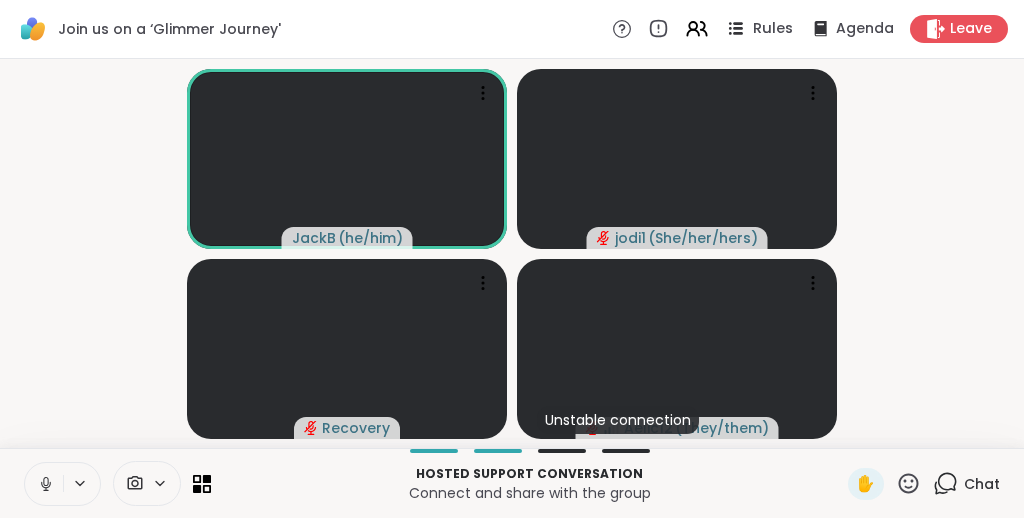 click on "Rules" at bounding box center (773, 29) 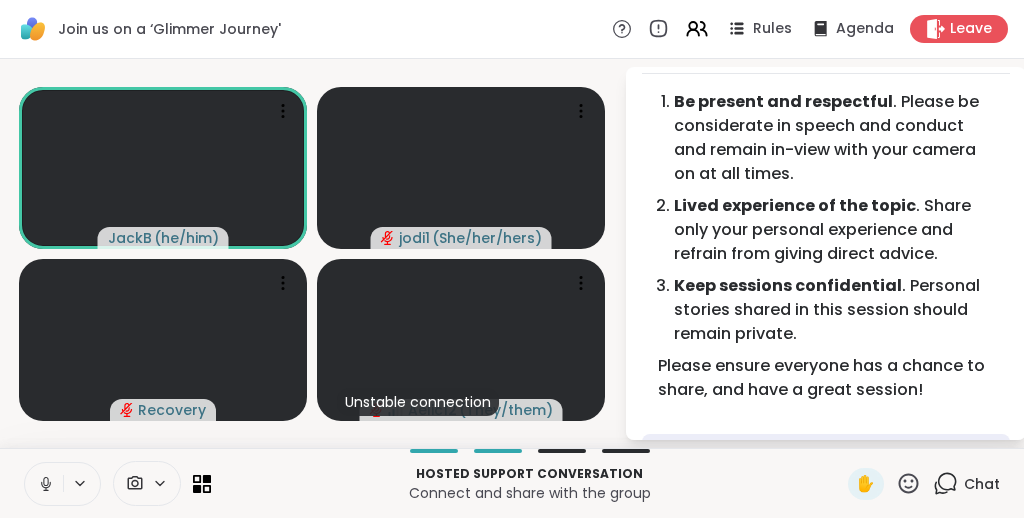 scroll, scrollTop: 0, scrollLeft: 0, axis: both 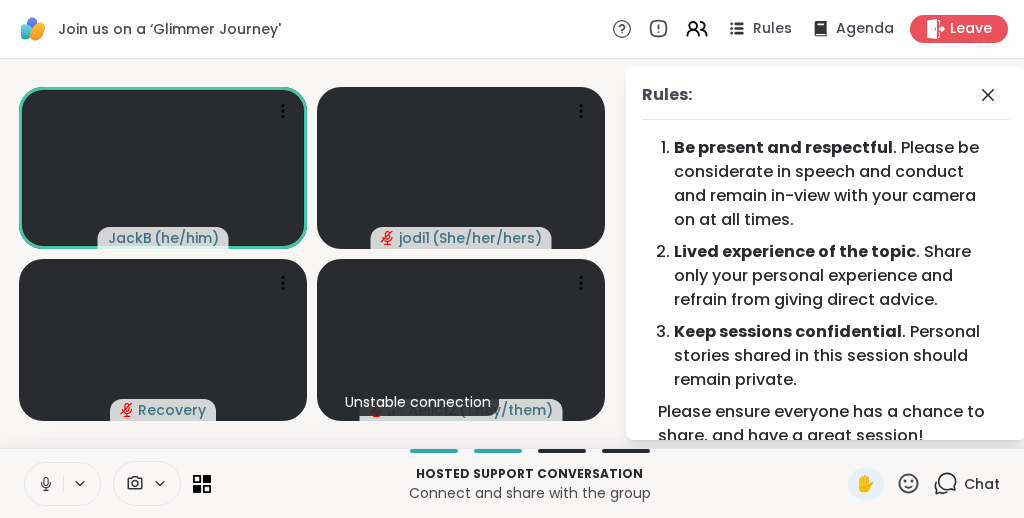 click on "Be present and respectful . Please be considerate in speech and conduct and remain in-view with your camera on at all times." at bounding box center (834, 184) 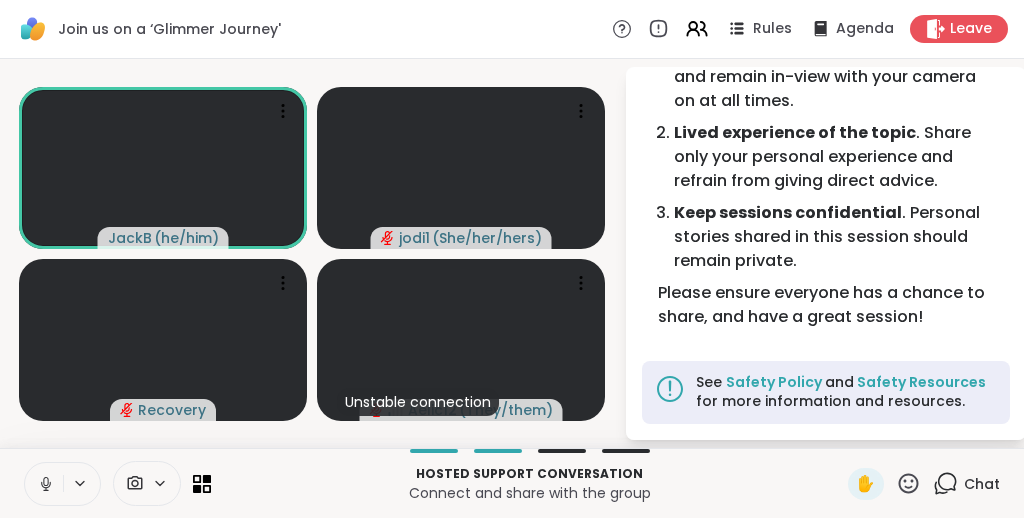 scroll, scrollTop: 0, scrollLeft: 0, axis: both 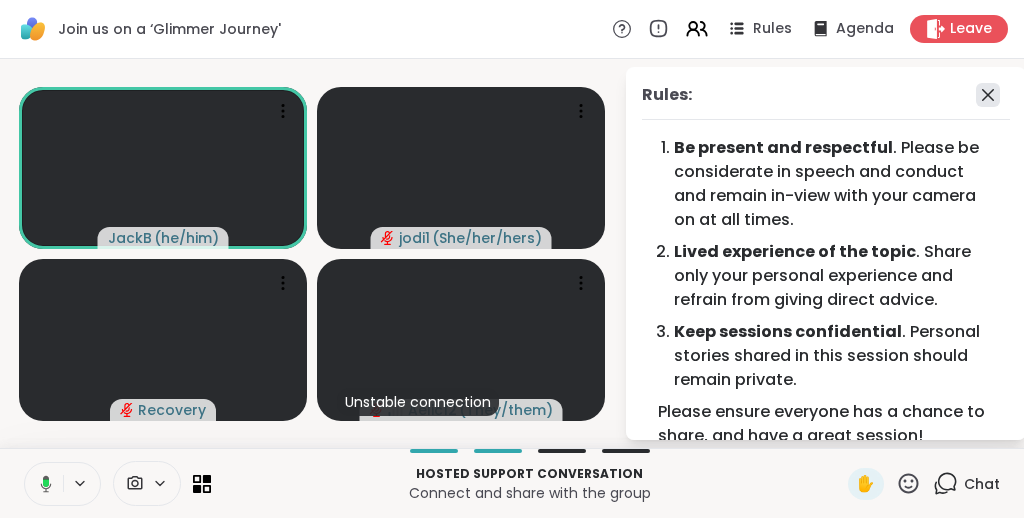 click 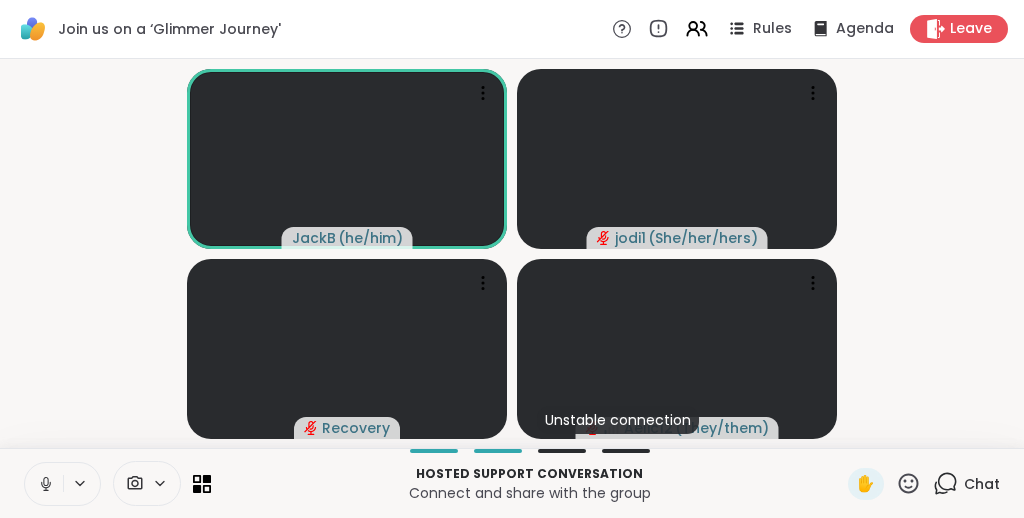 click on "JackB ( he/him ) jodi1 ( She/her/hers ) Recovery Unstable connection Aelic12 ( They/them )" at bounding box center (512, 253) 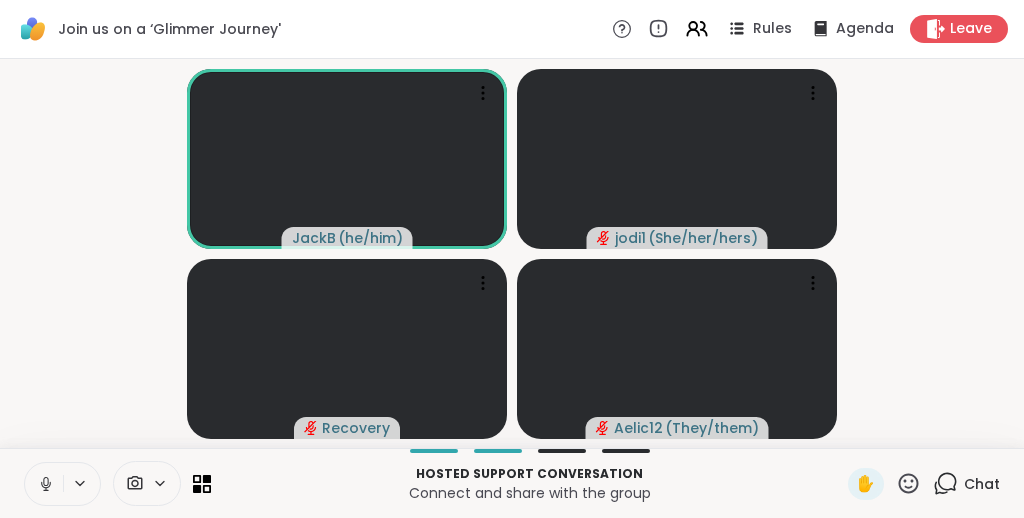click on "JackB ( he/him ) jodi1 ( She/her/hers ) Recovery Aelic12 ( They/them )" at bounding box center (512, 253) 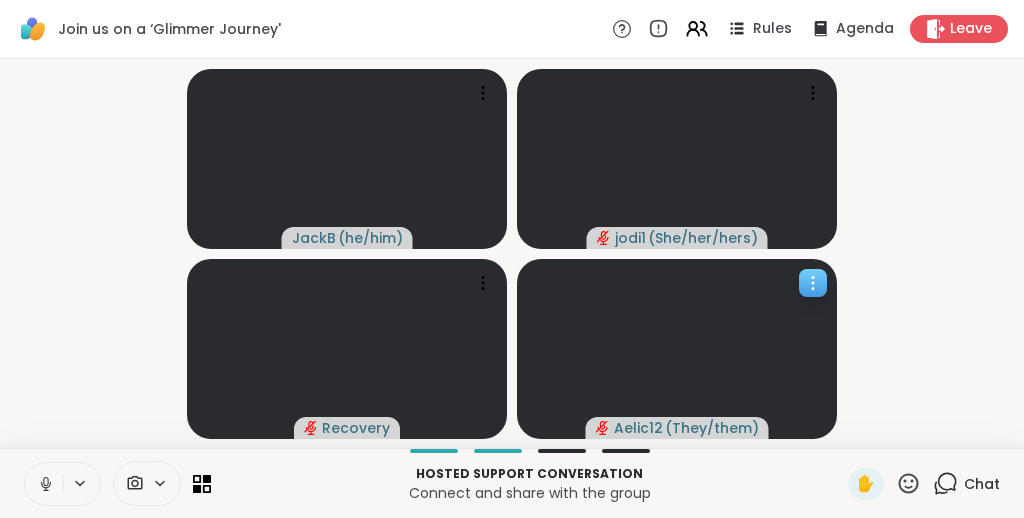 click 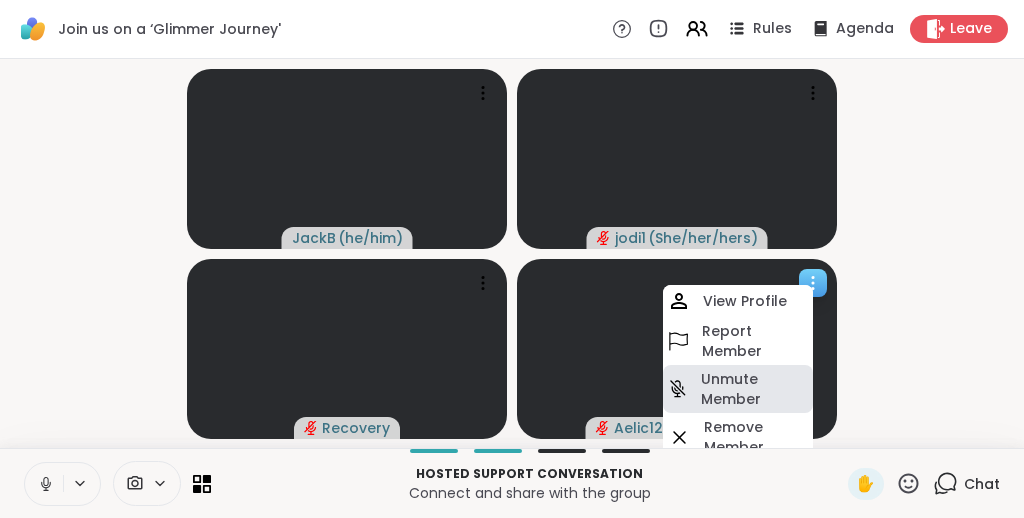 click on "Unmute Member" at bounding box center [755, 389] 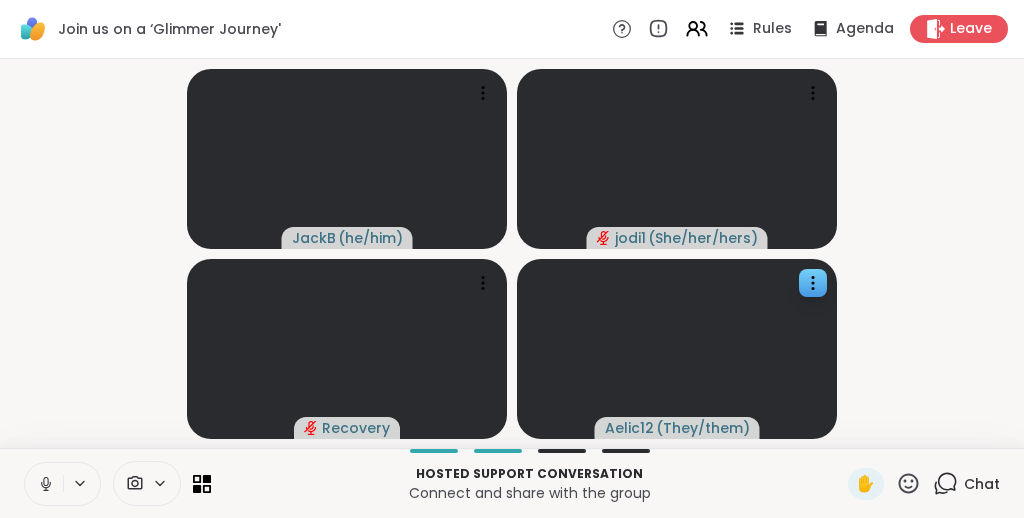click on "JackB ( he/him ) jodi1 ( She/her/hers ) Recovery Aelic12 ( They/them )" at bounding box center [512, 253] 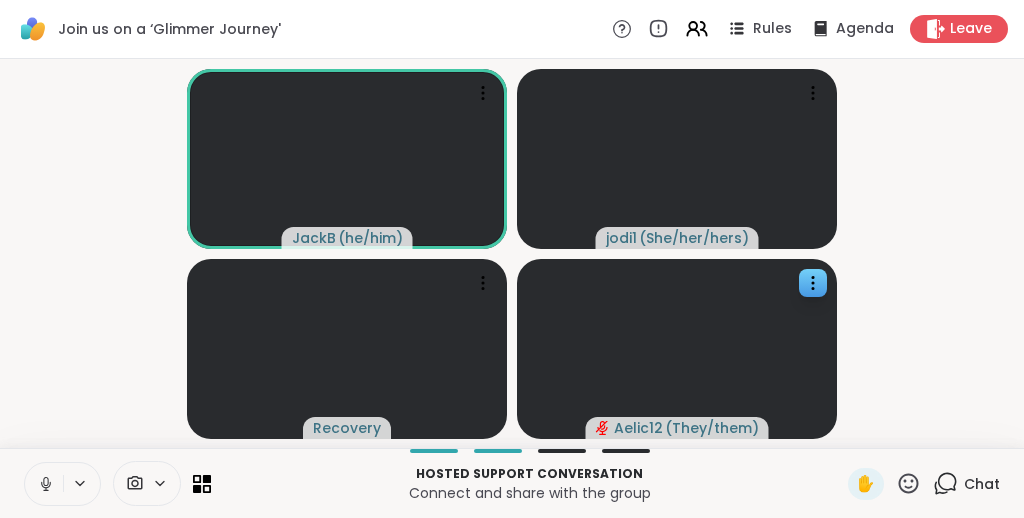click on "JackB ( he/him ) jodi1 ( She/her/hers ) Recovery Aelic12 ( They/them )" at bounding box center [512, 253] 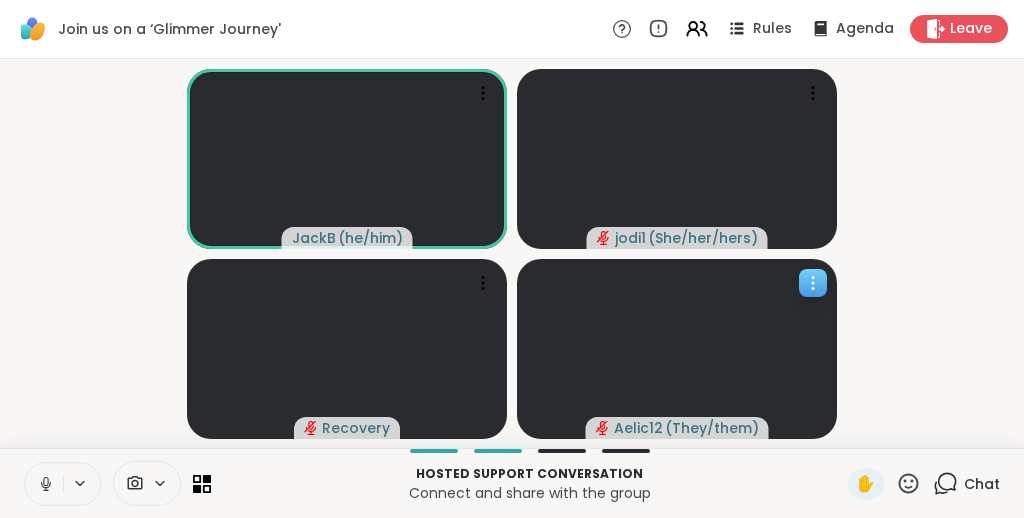 click 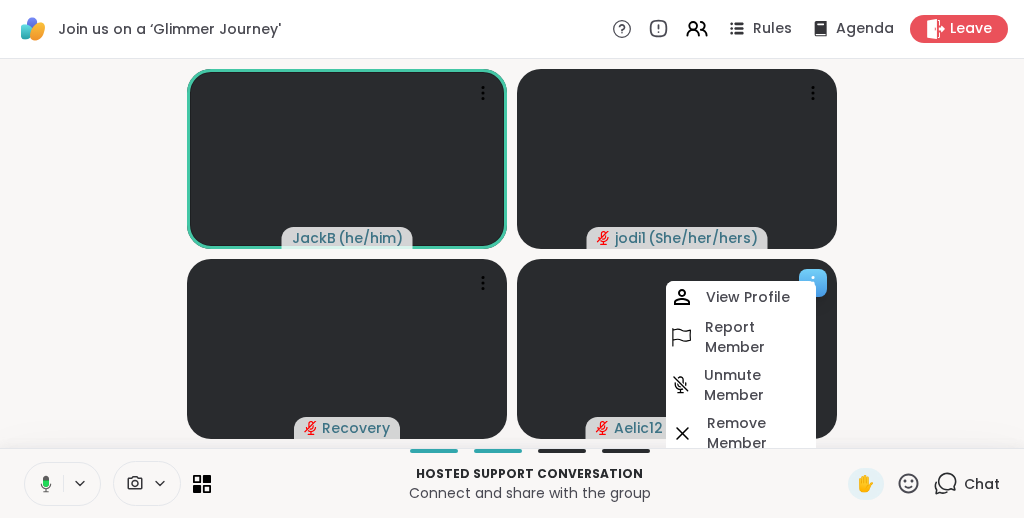 click on "Unmute Member" at bounding box center [758, 385] 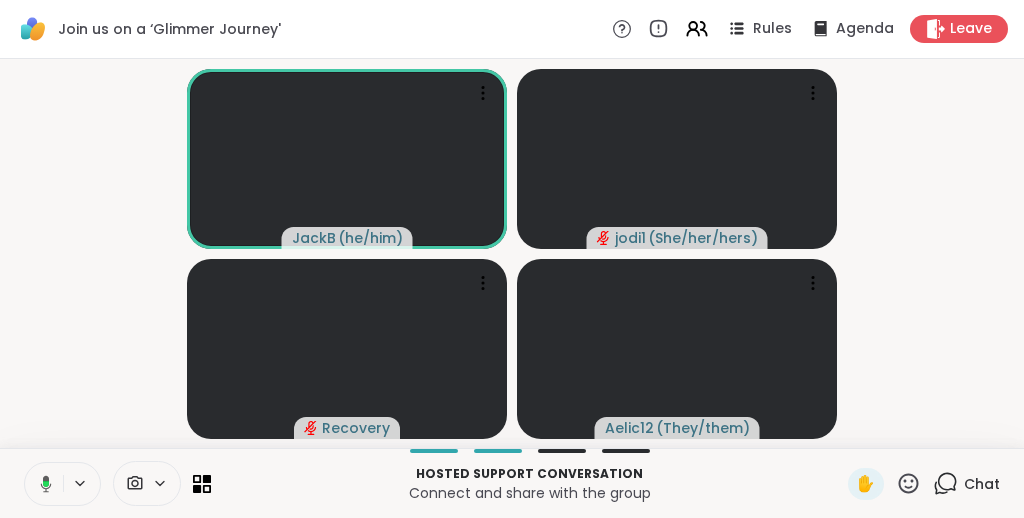 click on "JackB ( he/him ) jodi1 ( She/her/hers ) Recovery Aelic12 ( They/them )" at bounding box center (512, 253) 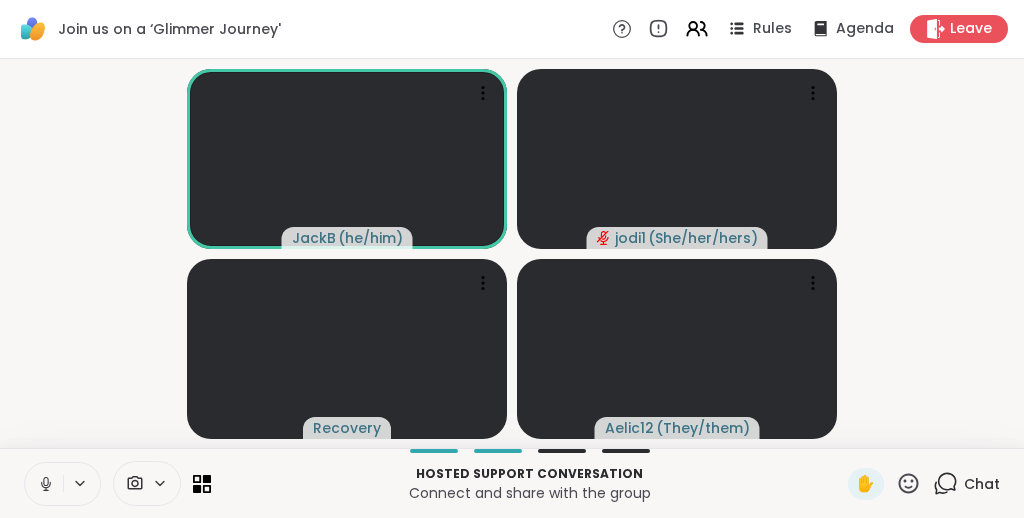 click on "JackB ( he/him ) jodi1 ( She/her/hers ) Recovery Aelic12 ( They/them )" at bounding box center [512, 253] 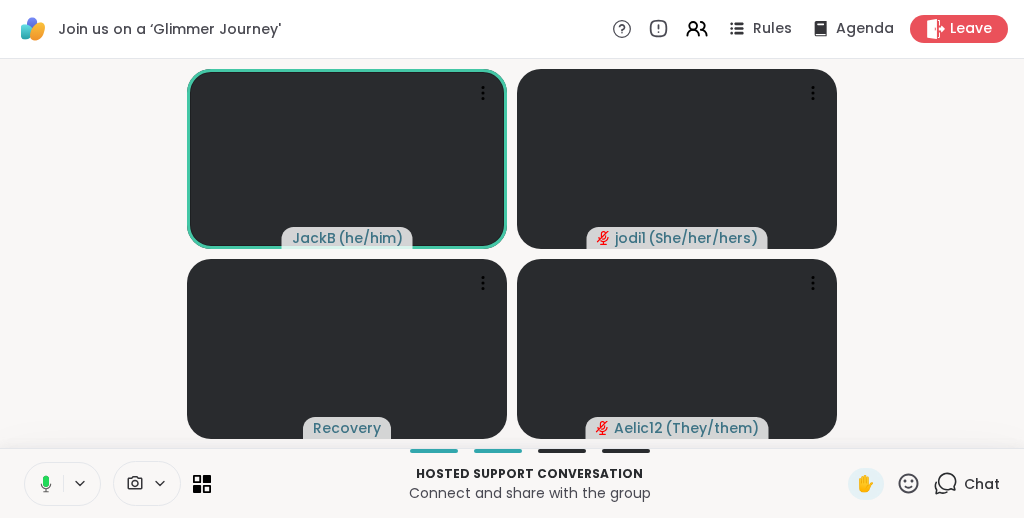 click on "JackB ( he/him ) jodi1 ( She/her/hers ) Recovery Aelic12 ( They/them )" at bounding box center (512, 253) 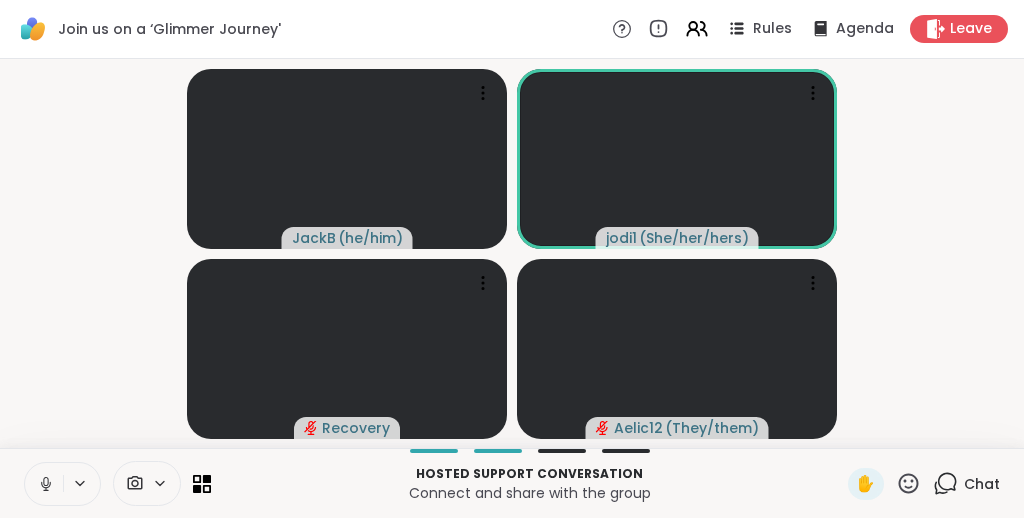 click on "JackB ( he/him ) jodi1 ( She/her/hers ) Recovery Aelic12 ( They/them )" at bounding box center [512, 253] 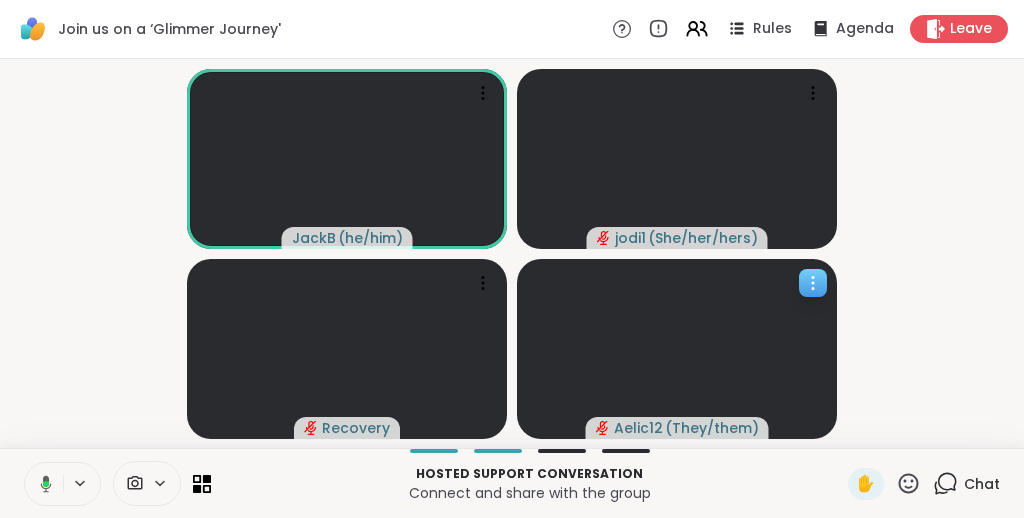 click 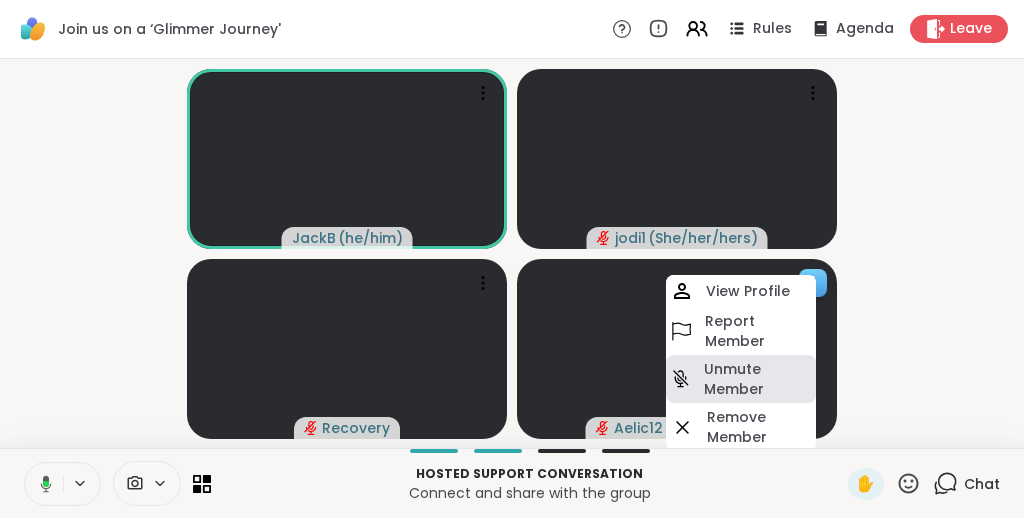 click on "Unmute Member" at bounding box center (758, 379) 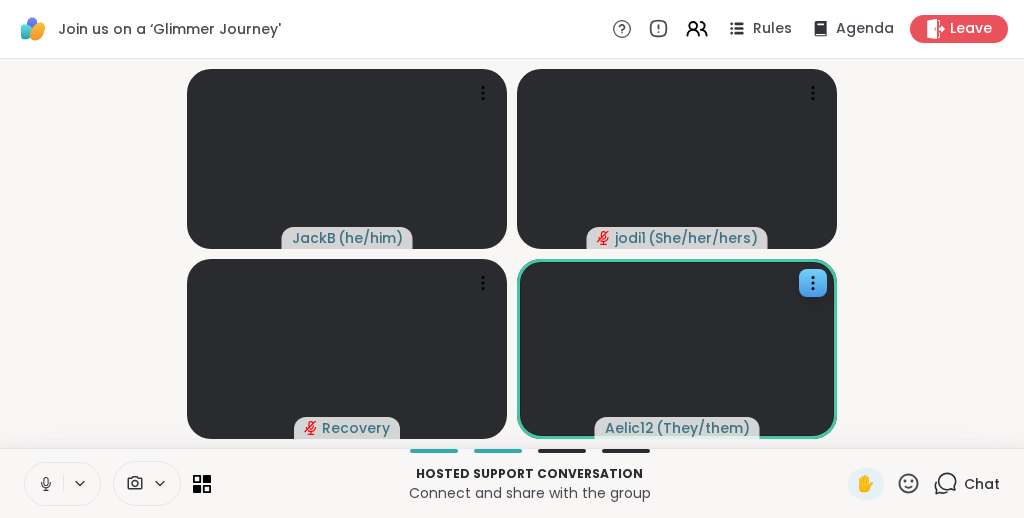 click on "JackB ( he/him ) jodi1 ( She/her/hers ) Recovery Aelic12 ( They/them )" at bounding box center (512, 253) 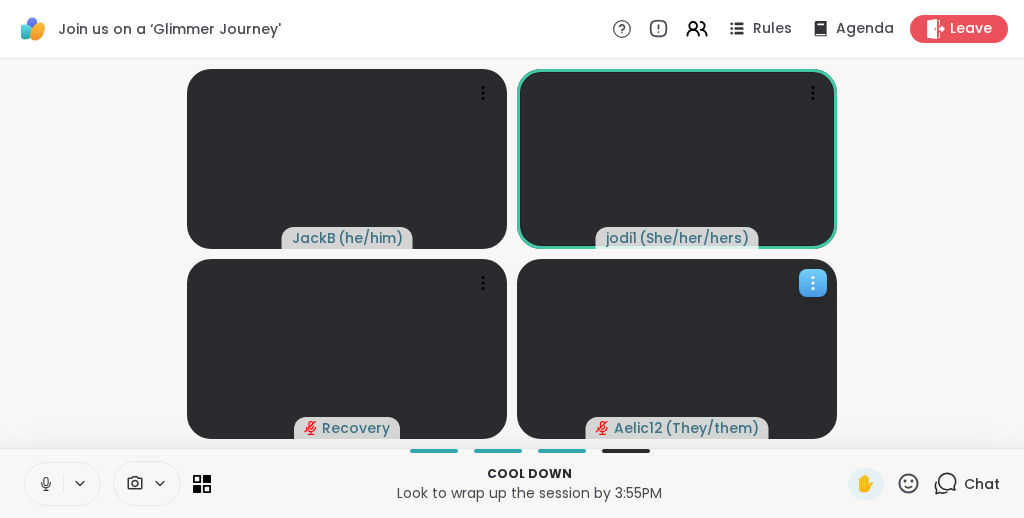 click 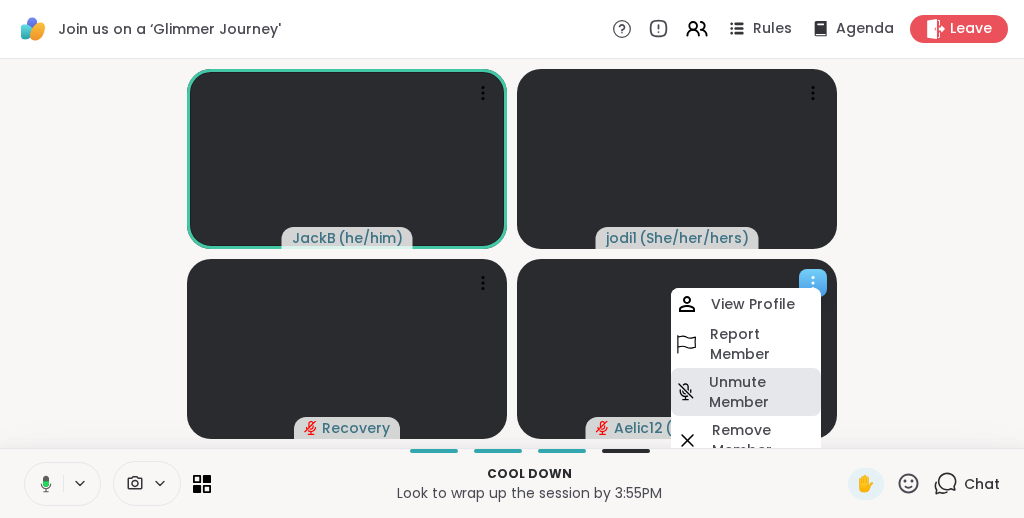 click on "Unmute Member" at bounding box center [763, 392] 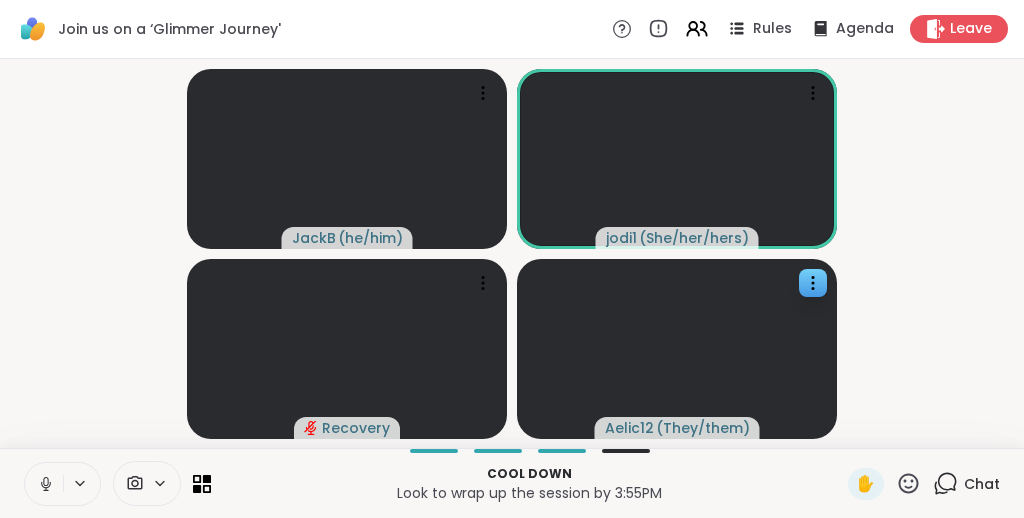 click on "JackB ( he/him ) jodi1 ( She/her/hers ) Recovery Aelic12 ( They/them )" at bounding box center [512, 253] 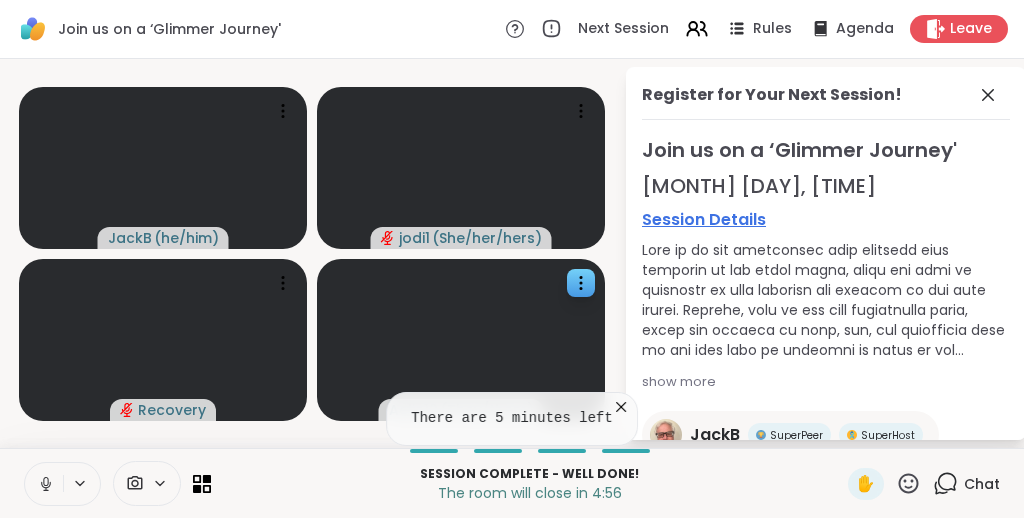 click 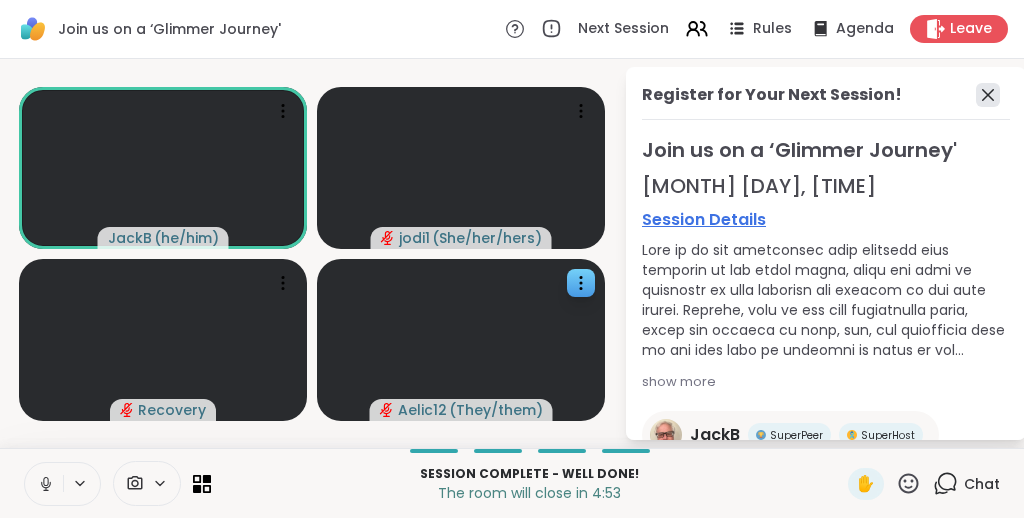 click 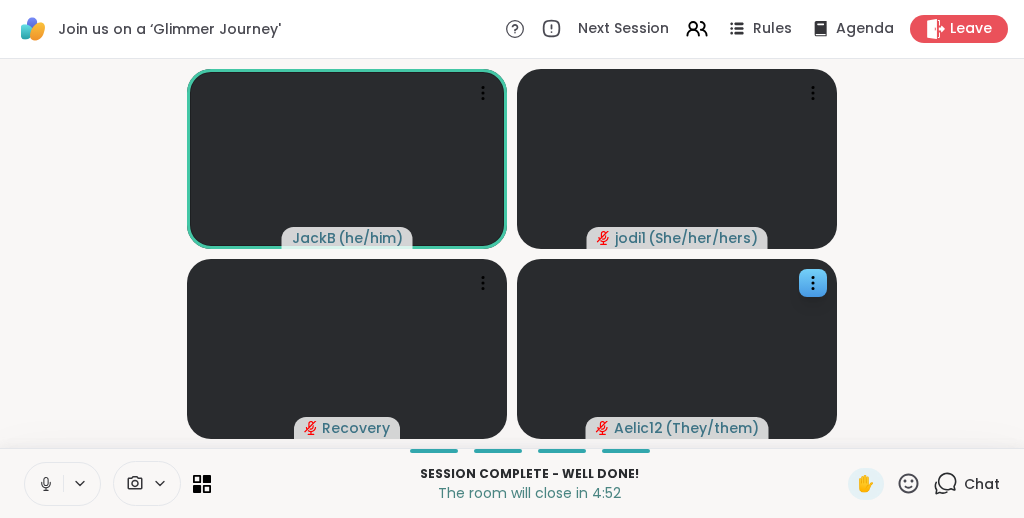 click on "JackB ( he/him ) jodi1 ( She/her/hers ) Recovery Aelic12 ( They/them )" at bounding box center (512, 253) 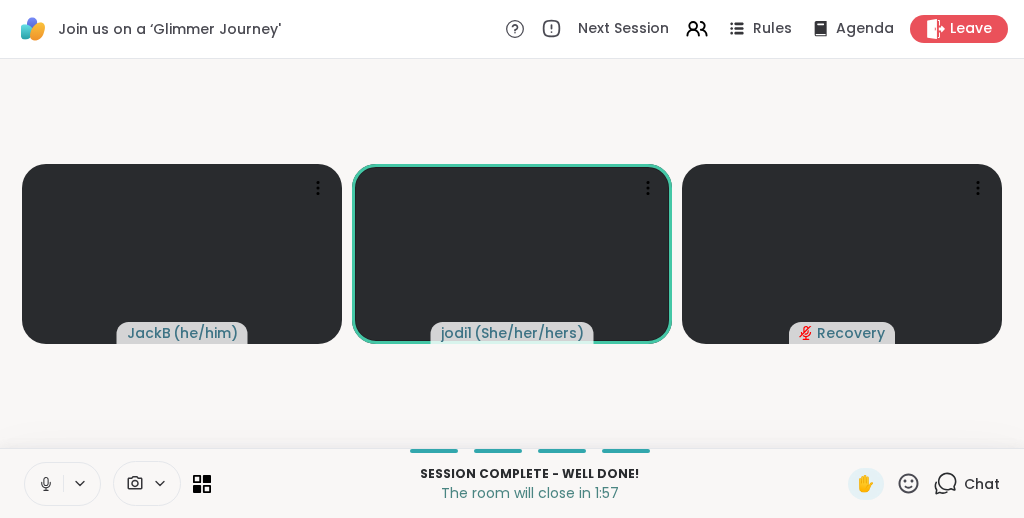 click on "JackB ( he/him ) jodi1 ( She/her/hers ) Recovery" at bounding box center (512, 253) 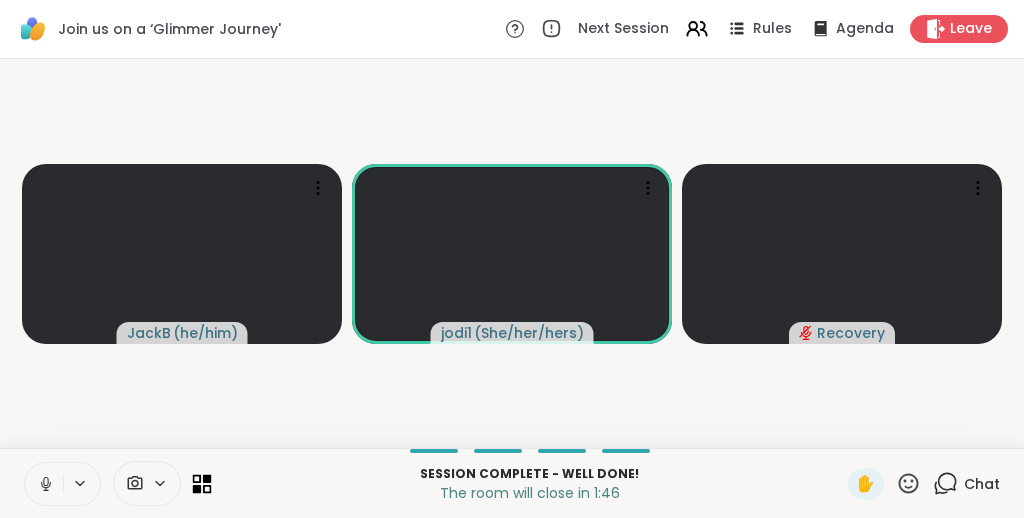 click 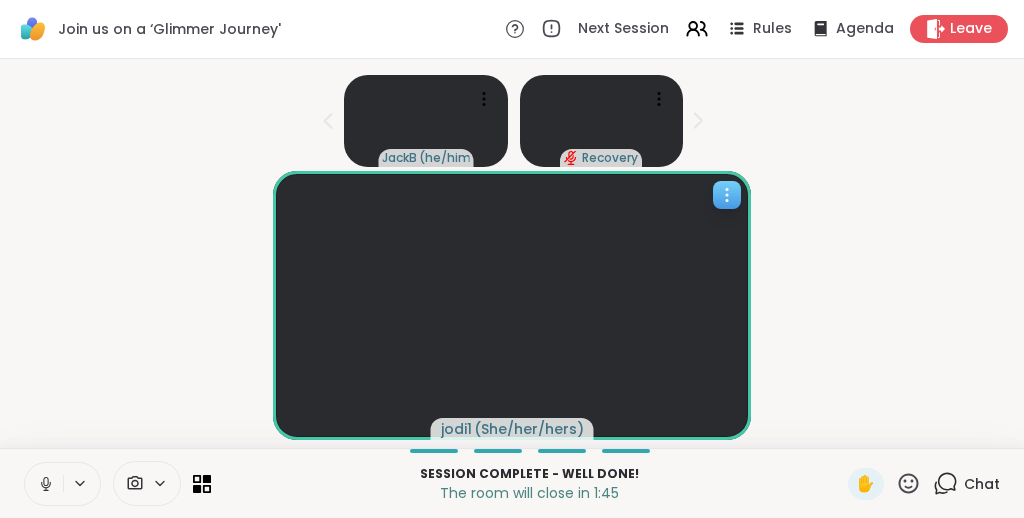 click 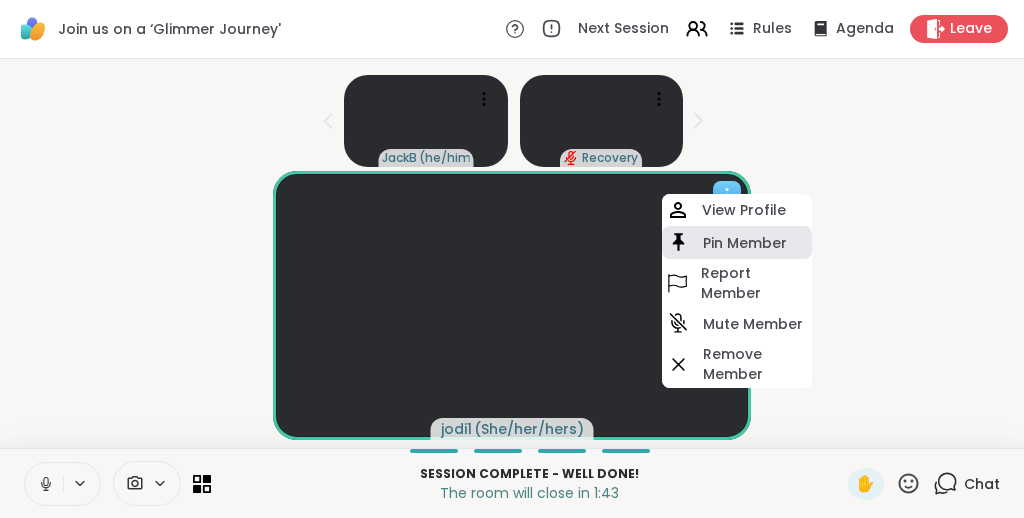 click on "Pin Member" at bounding box center (737, 242) 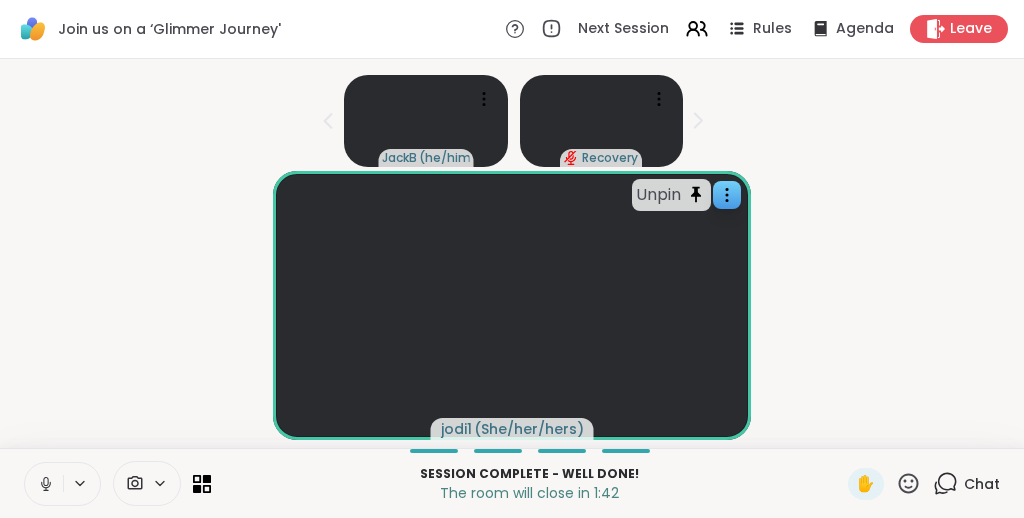 click on "Unpin  jodi1 ( She/her/hers )" at bounding box center [512, 305] 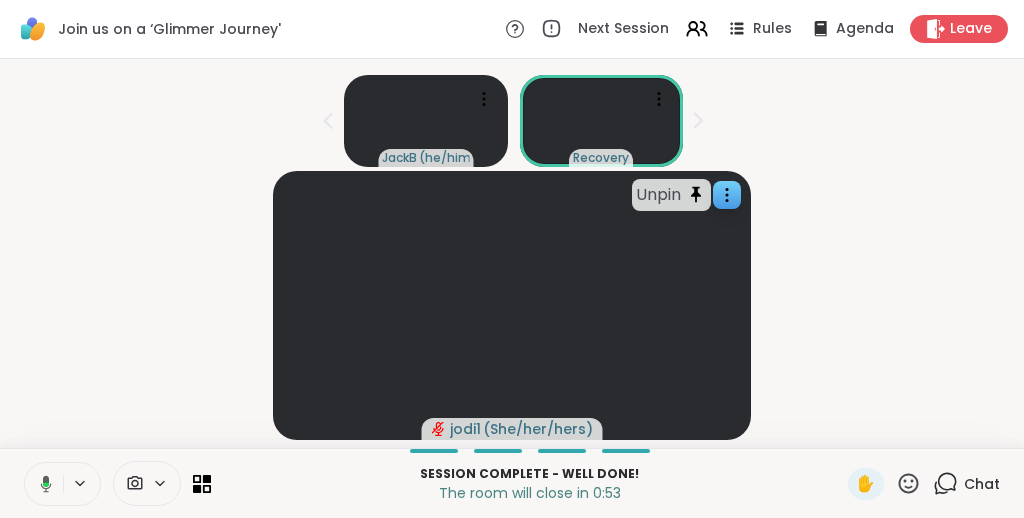 scroll, scrollTop: 40, scrollLeft: 0, axis: vertical 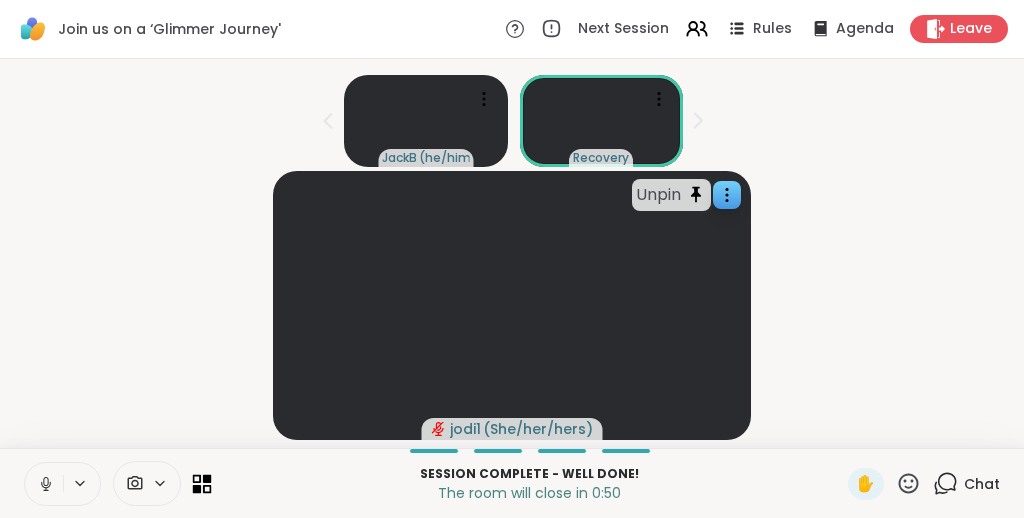 click 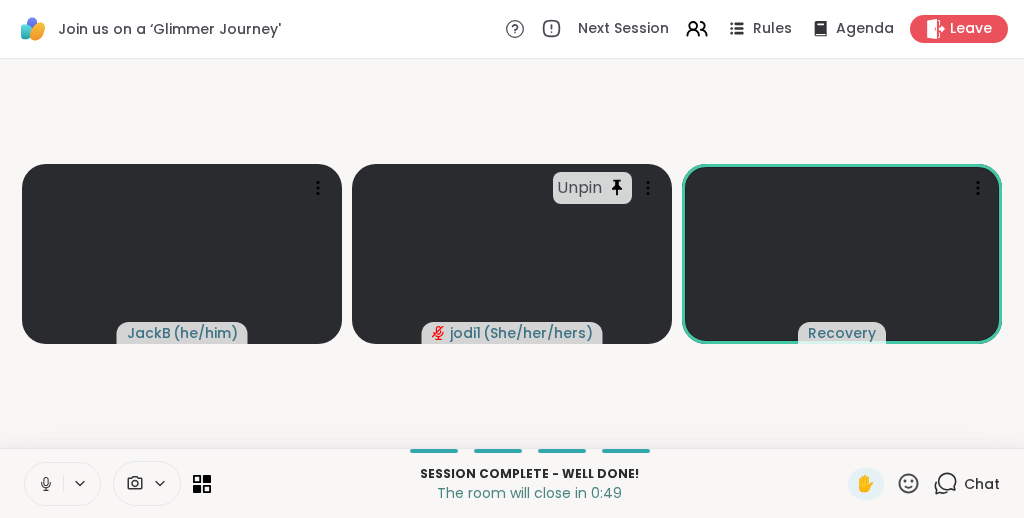 click on "JackB ( he/him ) Unpin  jodi1 ( She/her/hers ) Recovery" at bounding box center (512, 253) 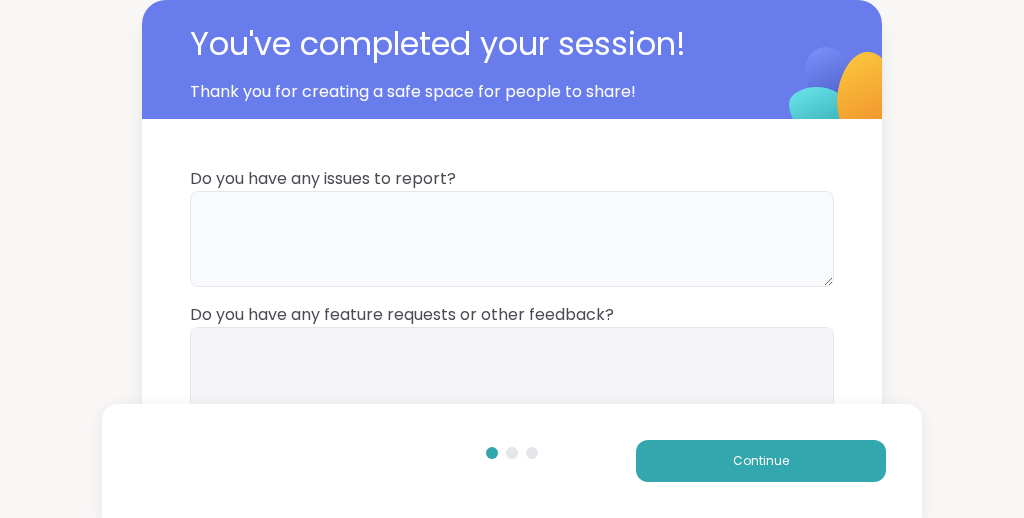 click at bounding box center [512, 239] 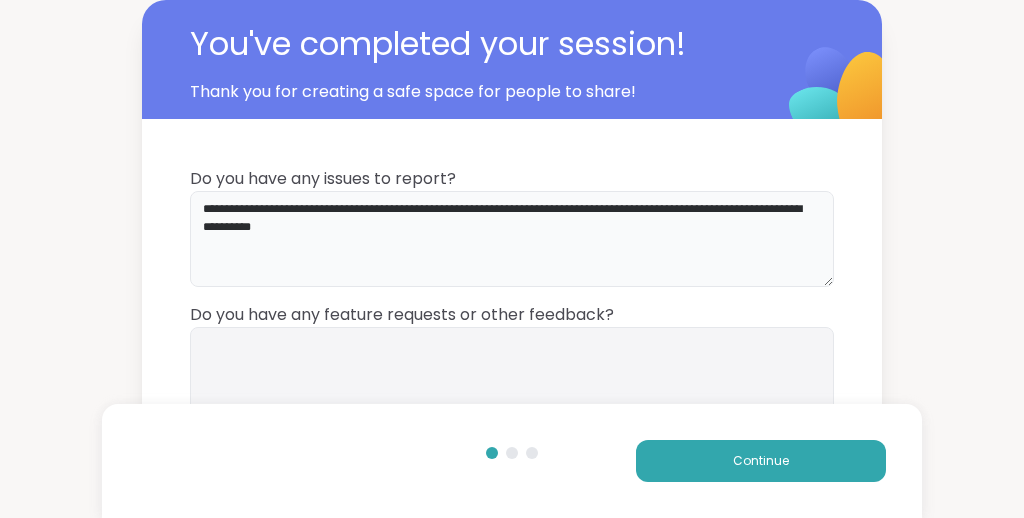 type on "**********" 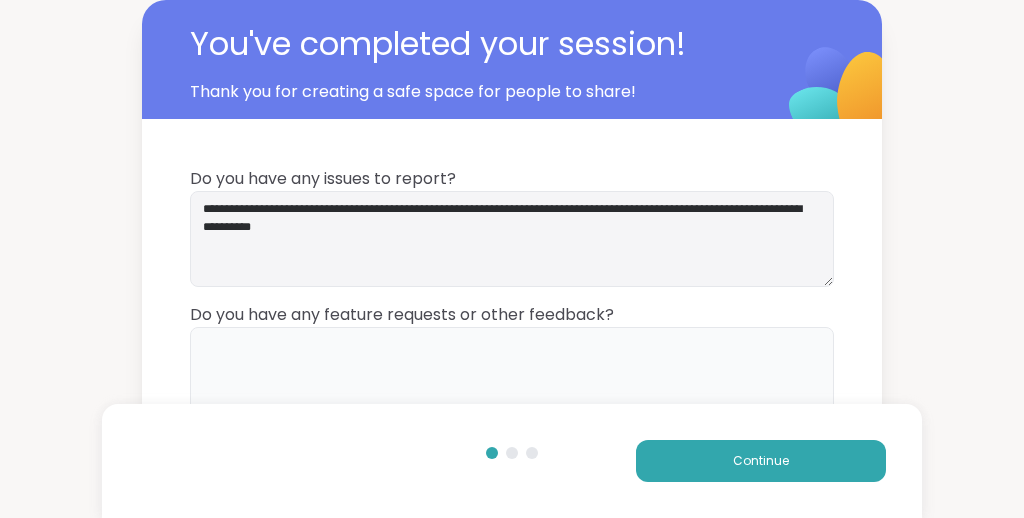 click at bounding box center (512, 375) 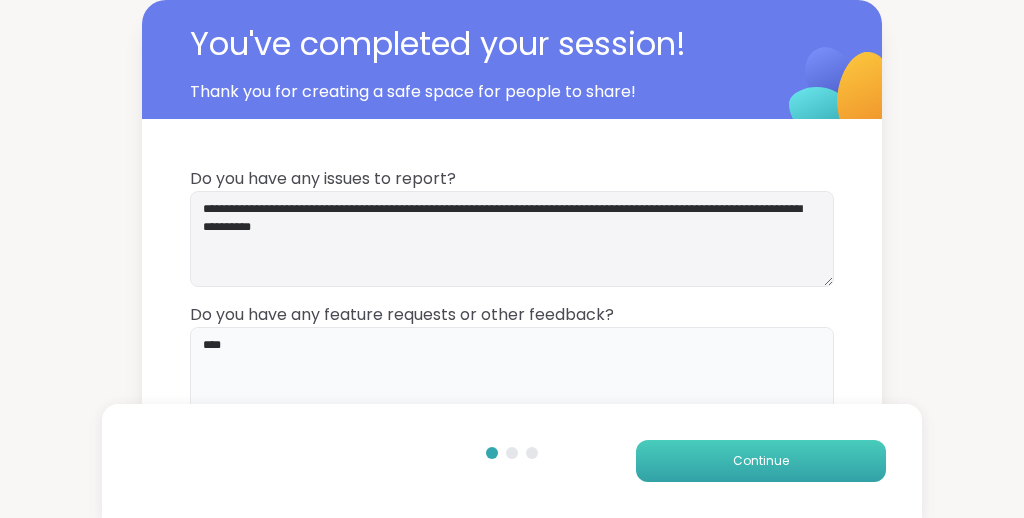type on "***" 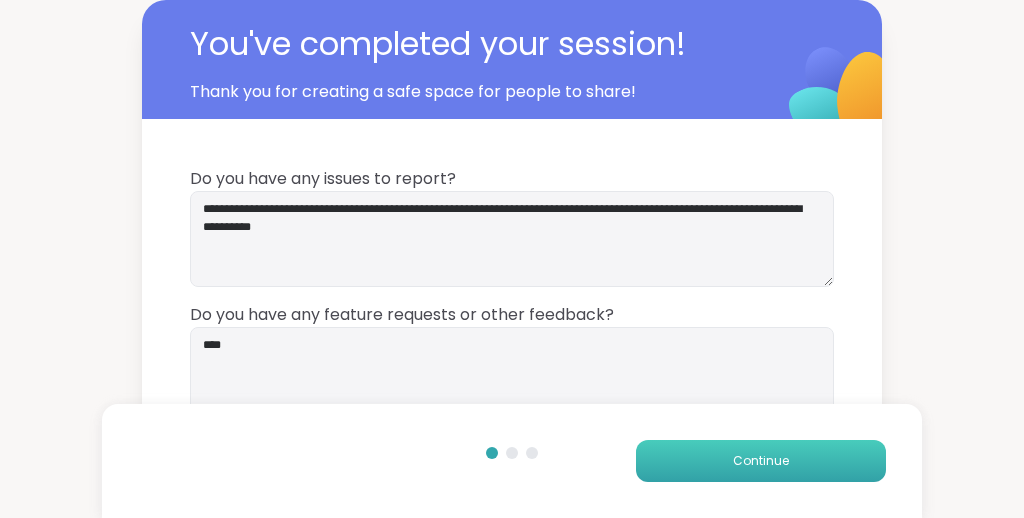 click on "Continue" at bounding box center [761, 461] 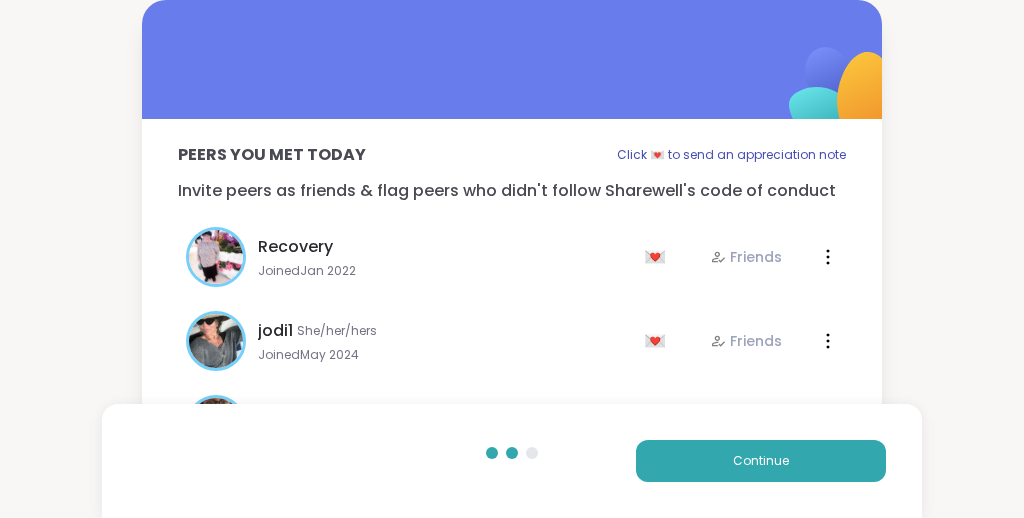 scroll, scrollTop: 101, scrollLeft: 0, axis: vertical 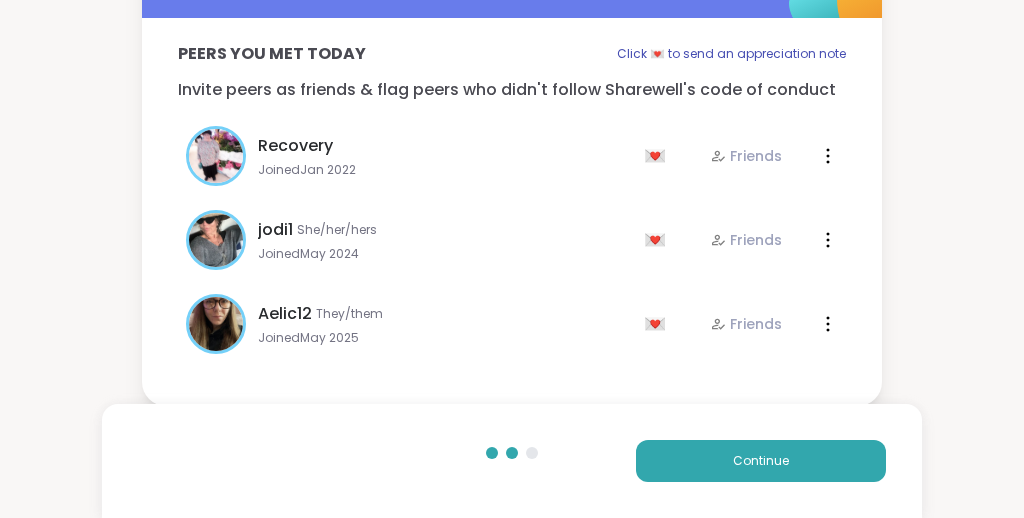click on "💌" at bounding box center [659, 324] 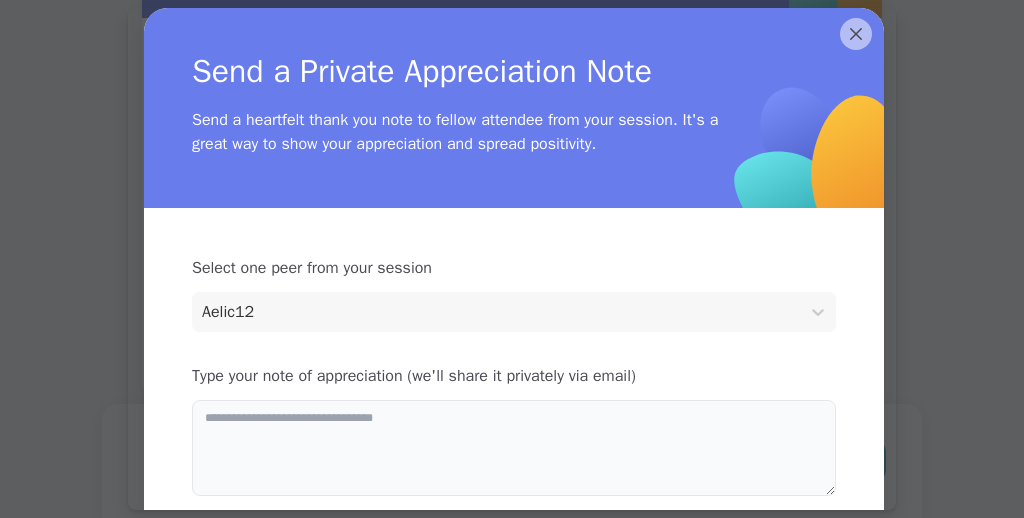 click at bounding box center [514, 448] 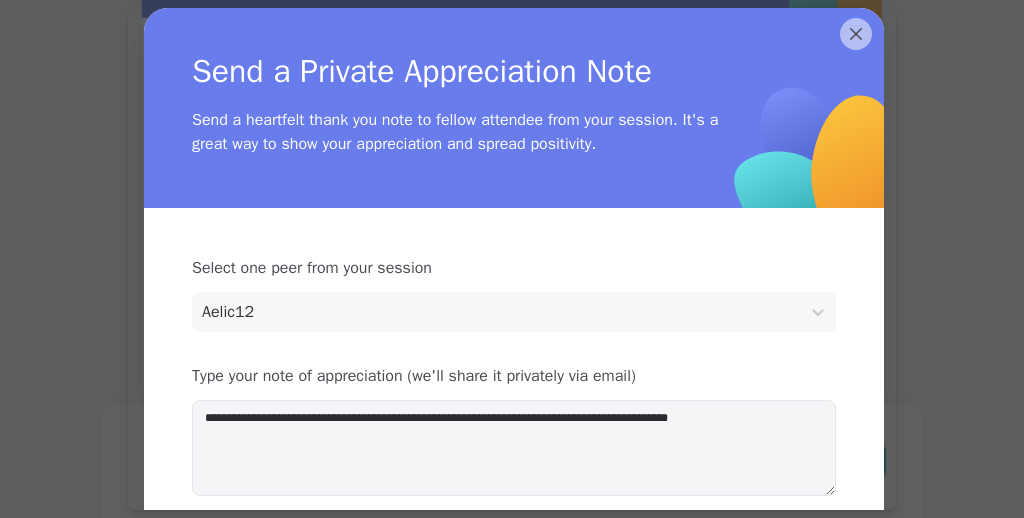 click on "**********" at bounding box center (514, 413) 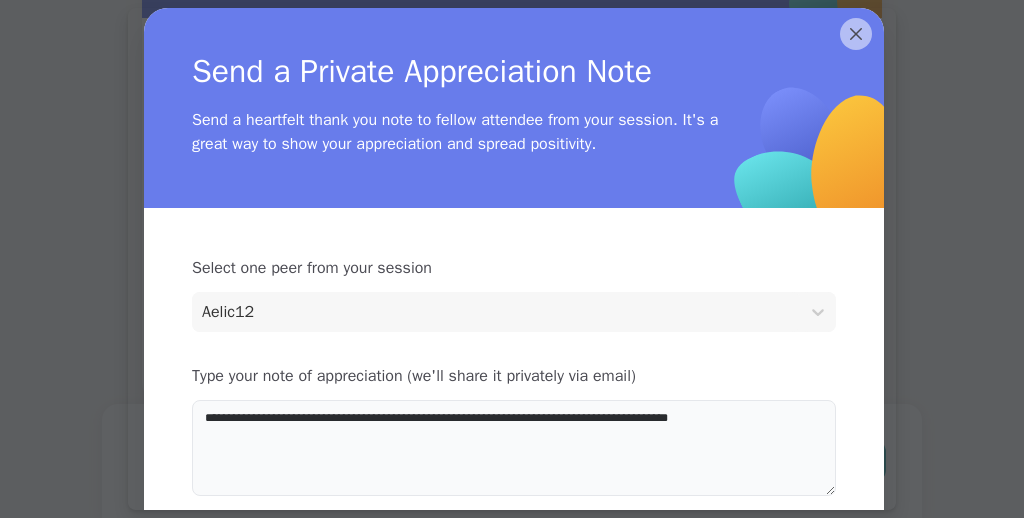 click on "**********" at bounding box center (514, 448) 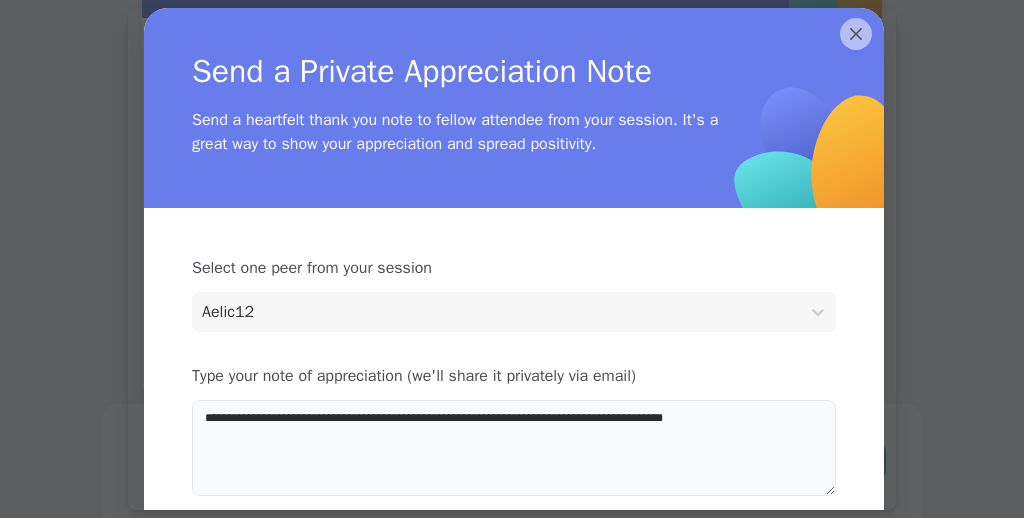 type on "**********" 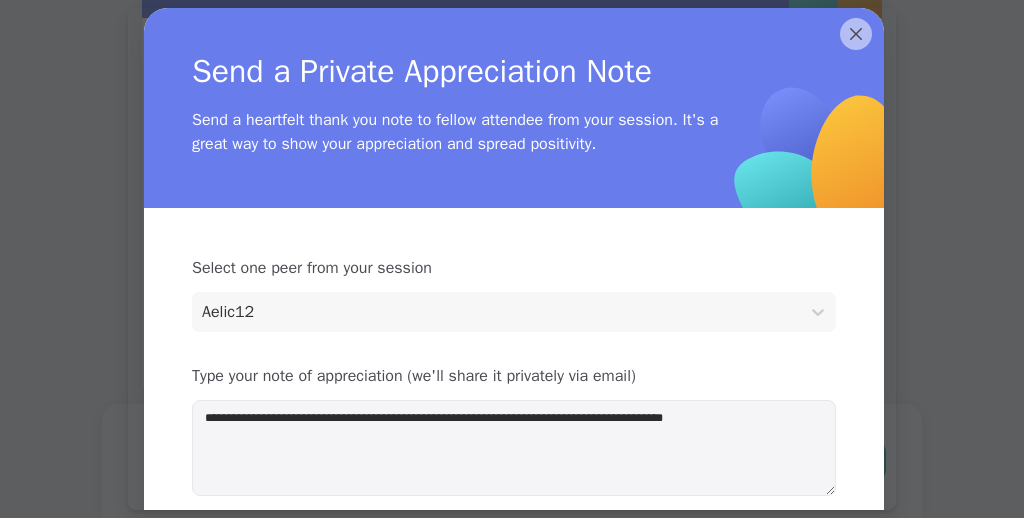 click on "**********" at bounding box center (514, 413) 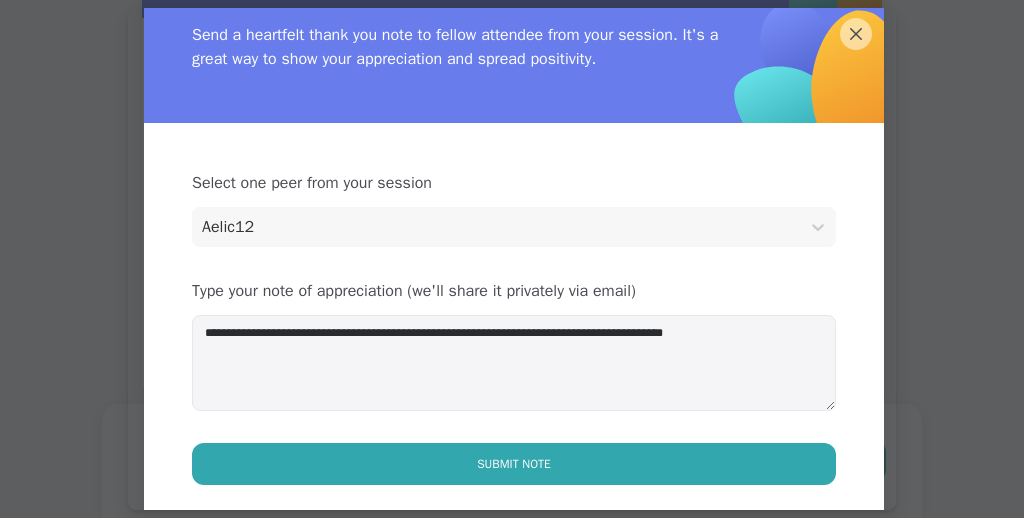 scroll, scrollTop: 108, scrollLeft: 0, axis: vertical 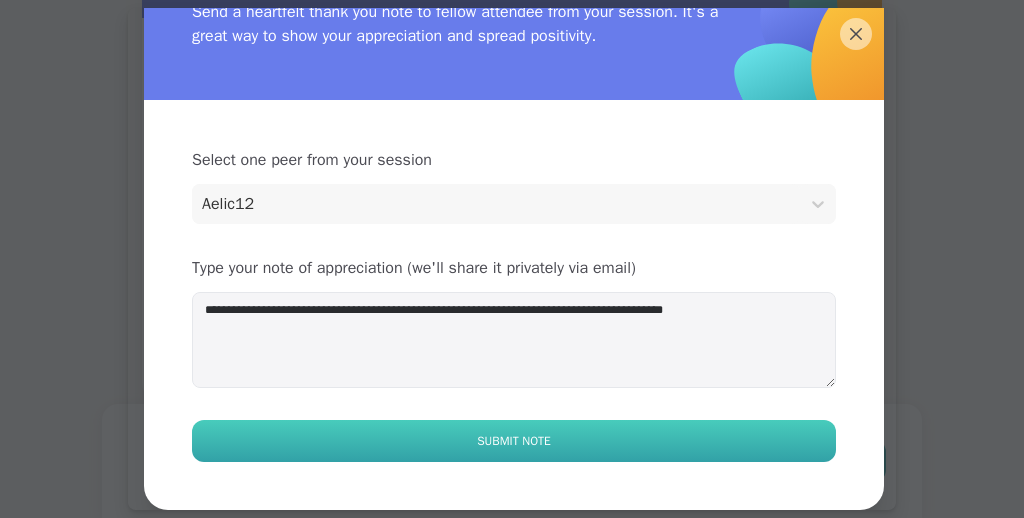 click on "Submit Note" at bounding box center (514, 441) 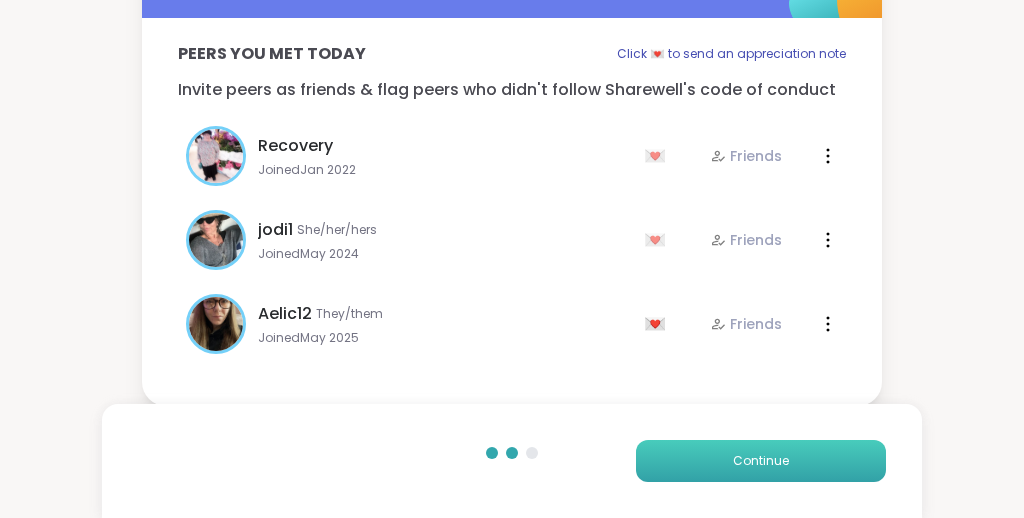 click on "Continue" at bounding box center (761, 461) 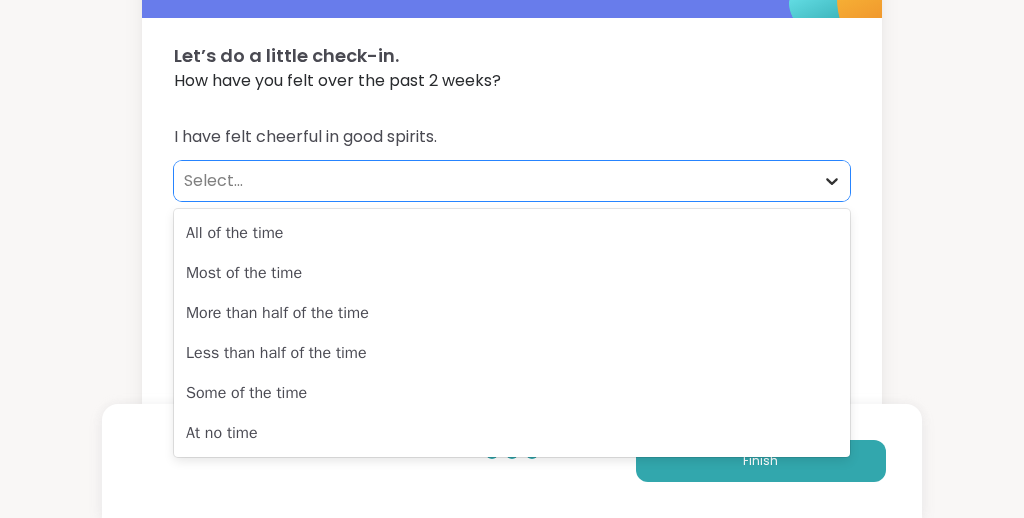 click 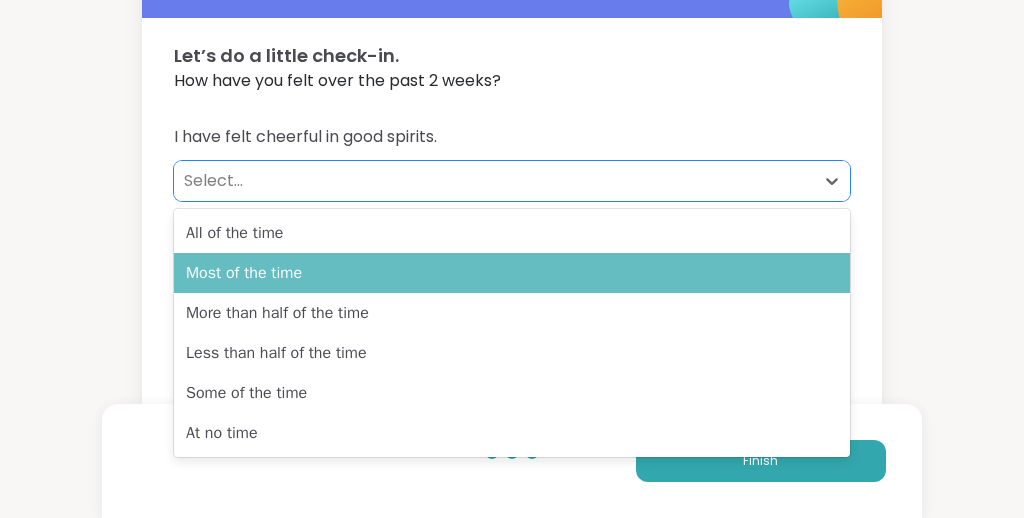 click on "Most of the time" at bounding box center (512, 273) 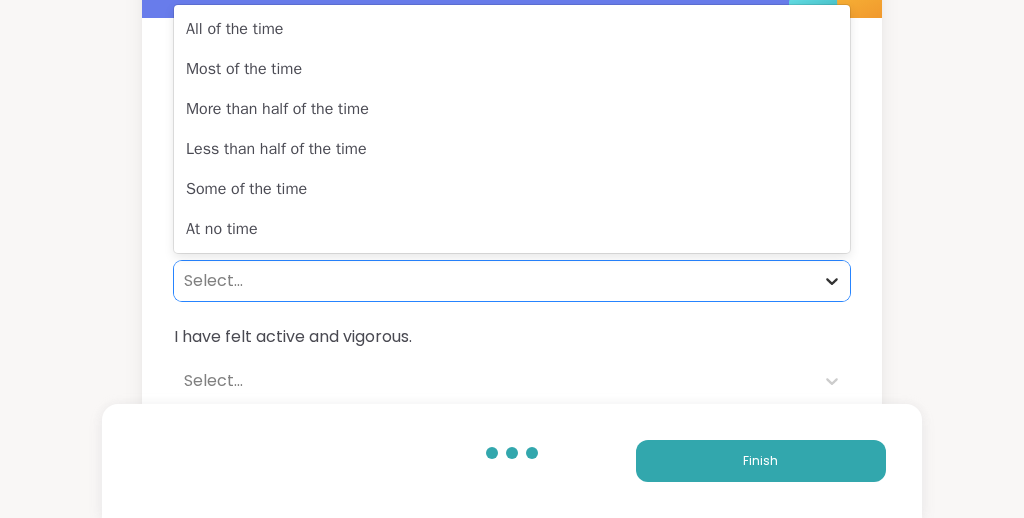 click 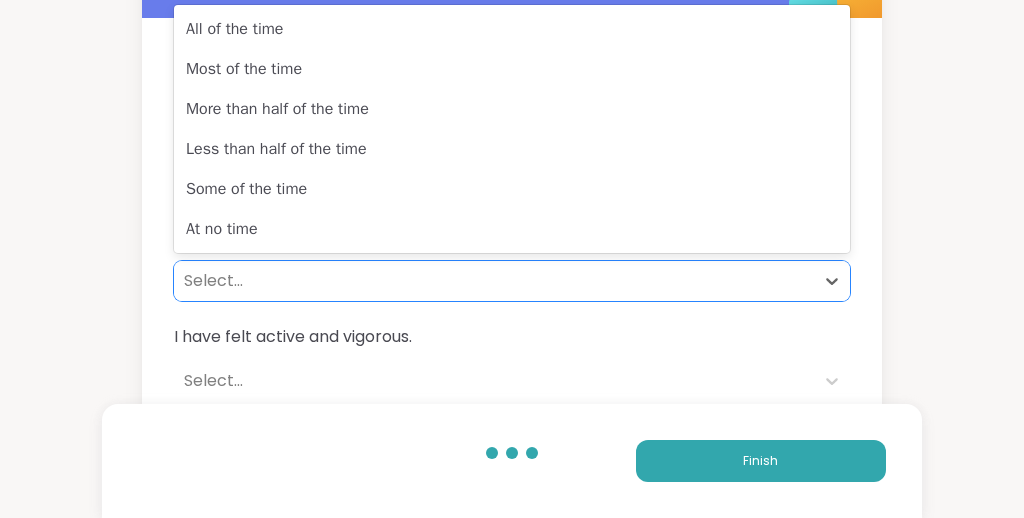 click on "I have felt cheerful in good spirits. Most of the time I have felt calm and relaxed. All of the time, 1 of 6. 6 results available. Use Up and Down to choose options, press Enter to select the currently focused option, press Escape to exit the menu, press Tab to select the option and exit the menu. Select... I have felt active and vigorous. Select... I woke up feeling fresh and rested. Select... My daily life has been filled with things that interest me. Select..." at bounding box center (512, 363) 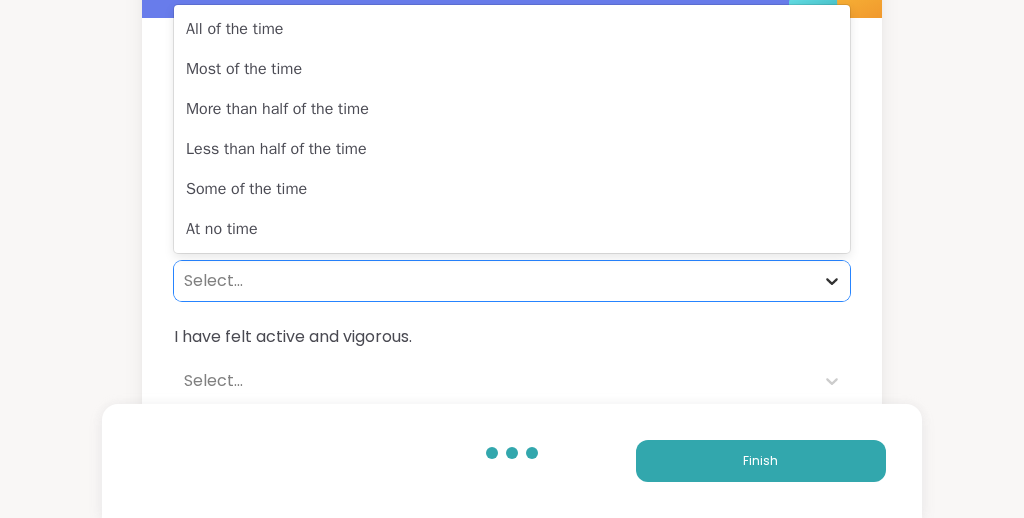 click 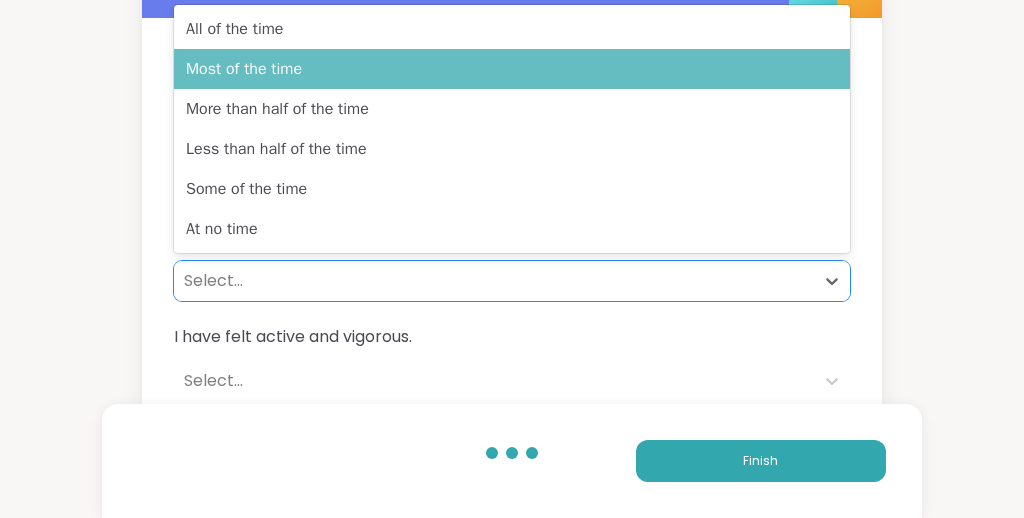 click on "Most of the time" at bounding box center [512, 69] 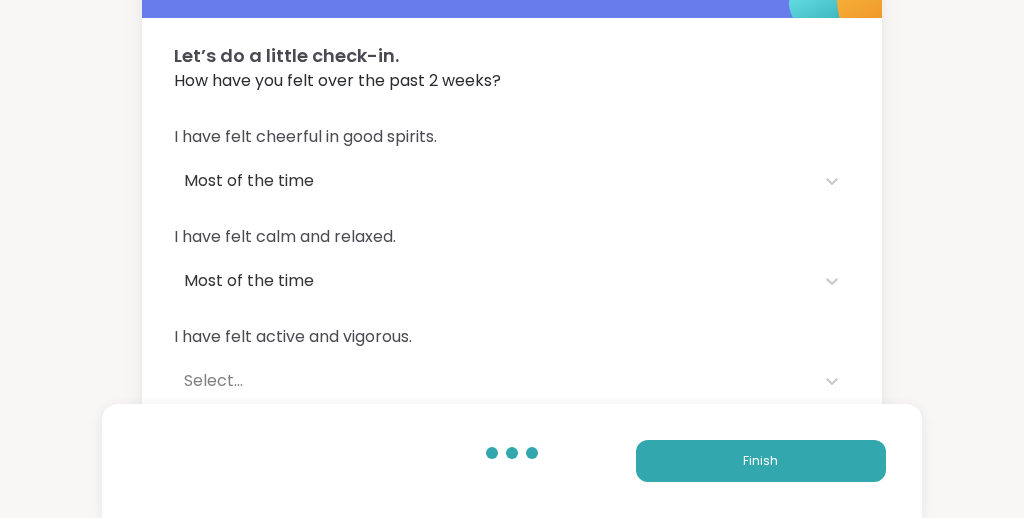 click on "I have felt cheerful in good spirits. Most of the time I have felt calm and relaxed. Most of the time I have felt active and vigorous. Select... I woke up feeling fresh and rested. Select... My daily life has been filled with things that interest me. Select..." at bounding box center [512, 363] 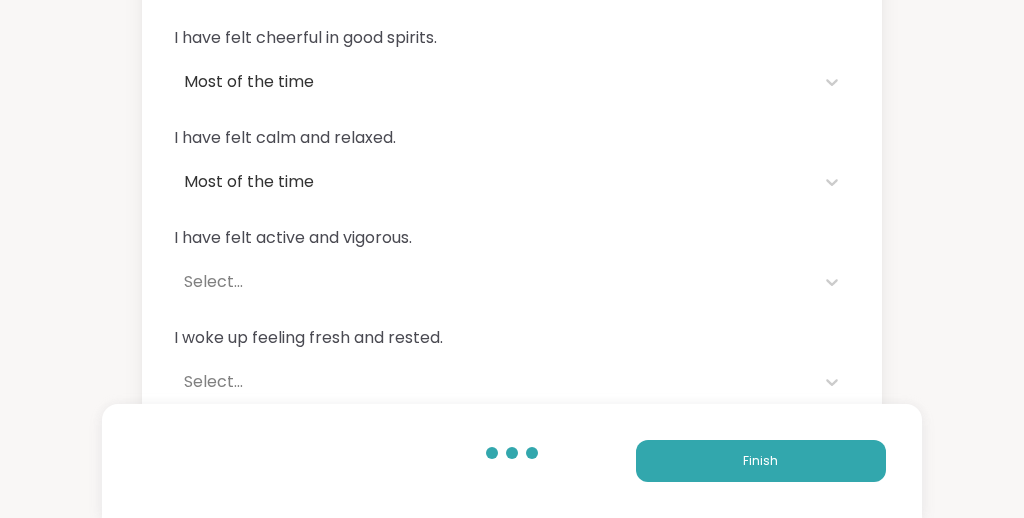 scroll, scrollTop: 320, scrollLeft: 0, axis: vertical 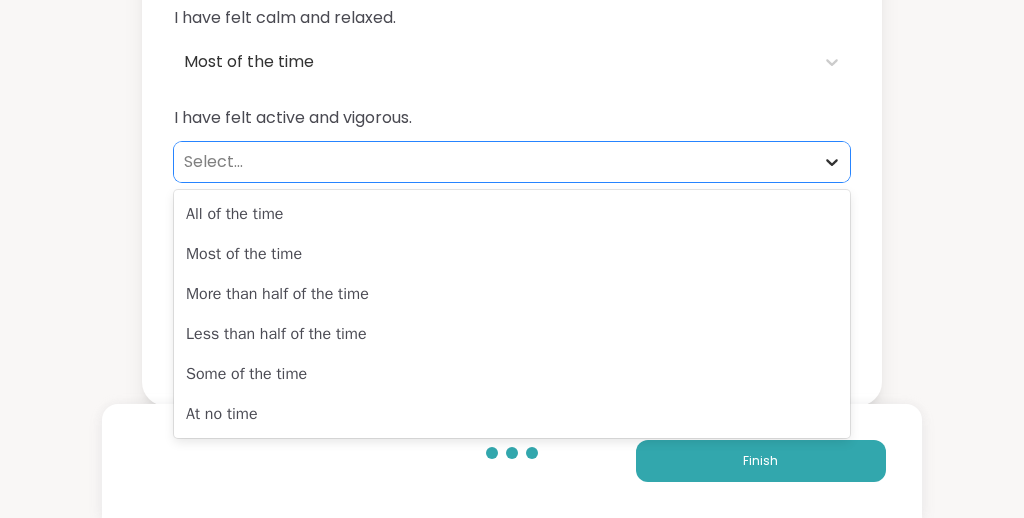 click 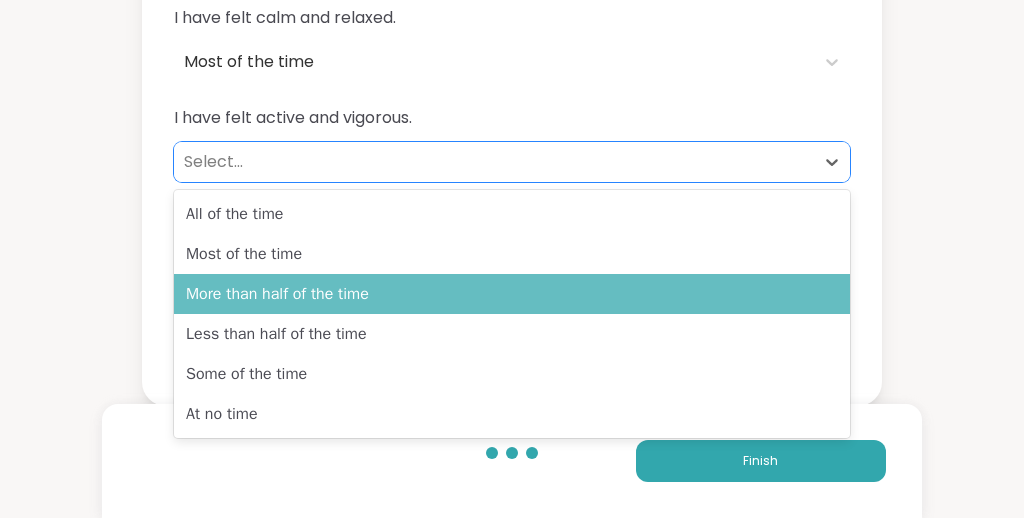 click on "More than half of the time" at bounding box center (512, 294) 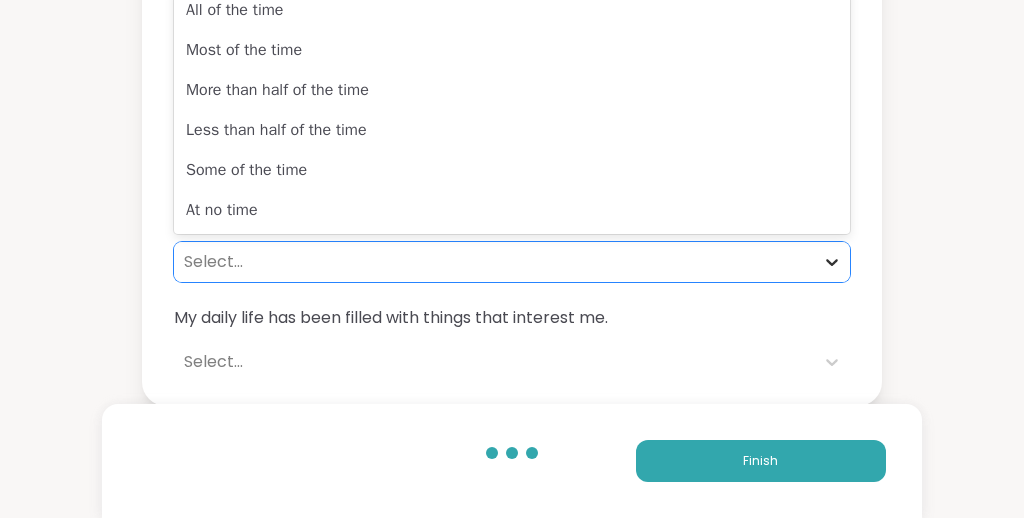 click 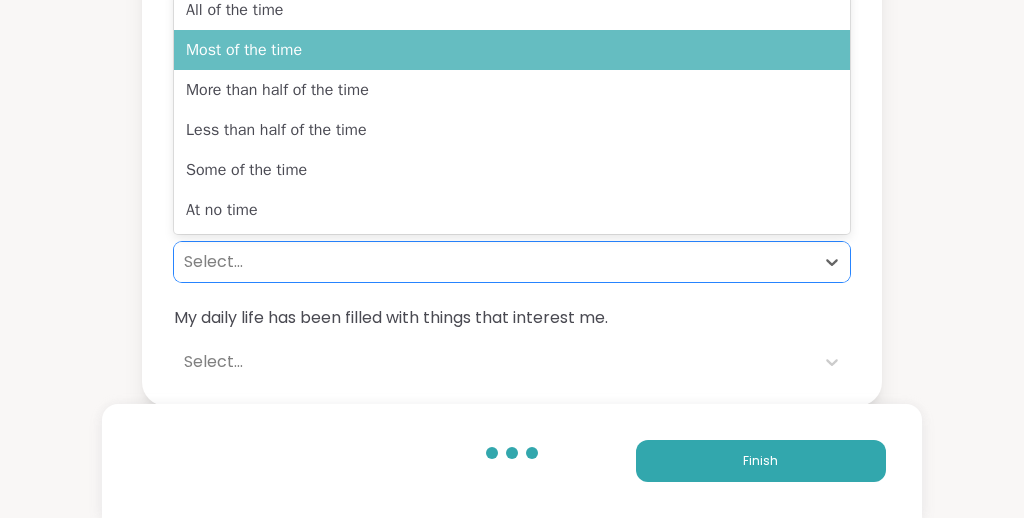 click on "Most of the time" at bounding box center [512, 50] 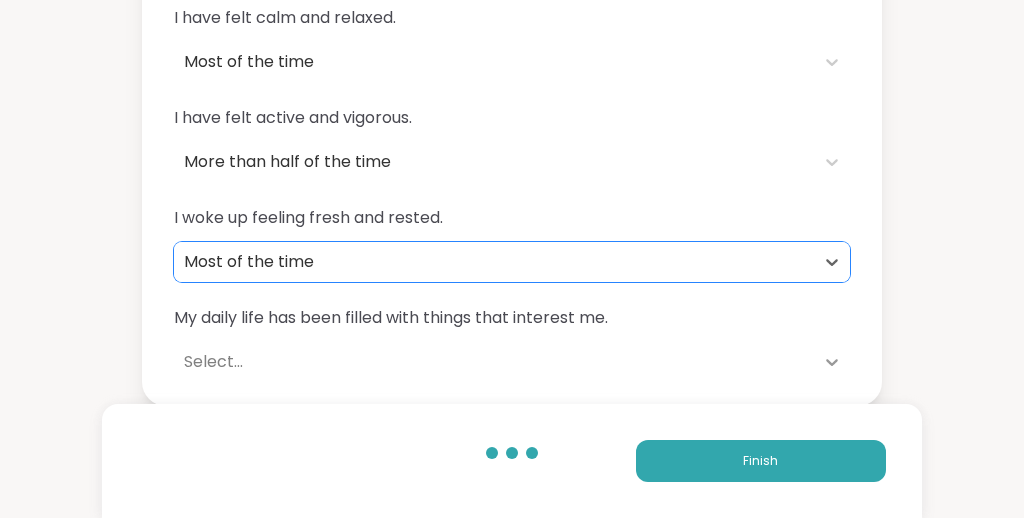 click 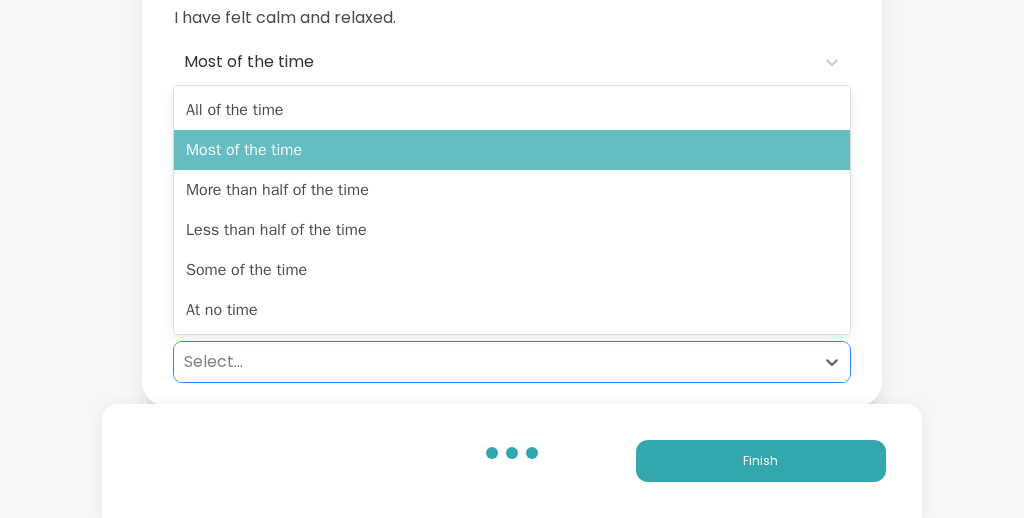 click on "Most of the time" at bounding box center (512, 150) 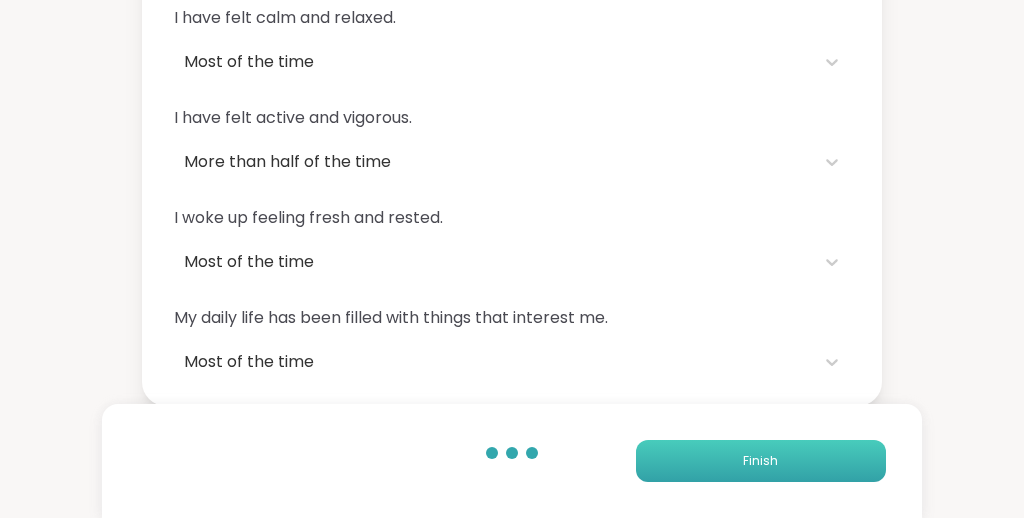 click on "Finish" at bounding box center (760, 461) 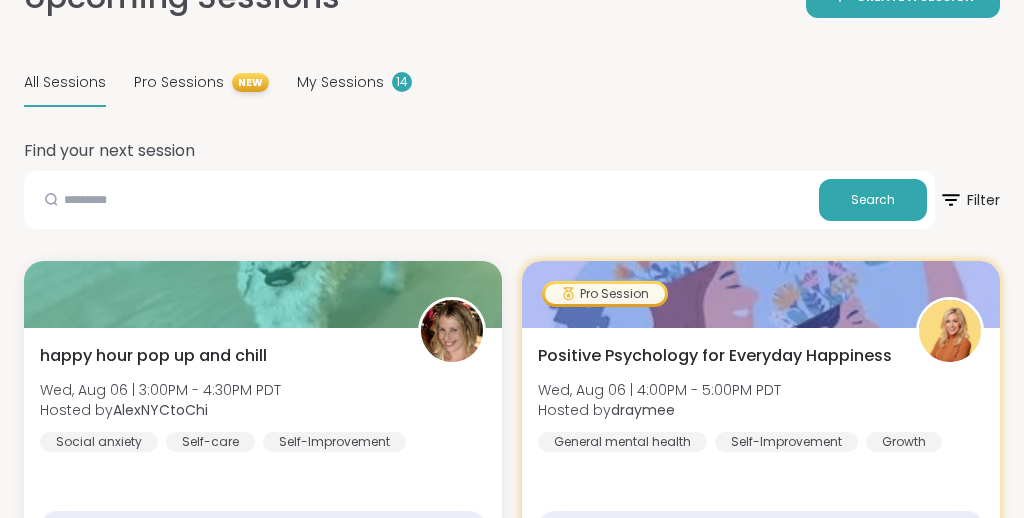 scroll, scrollTop: 131, scrollLeft: 0, axis: vertical 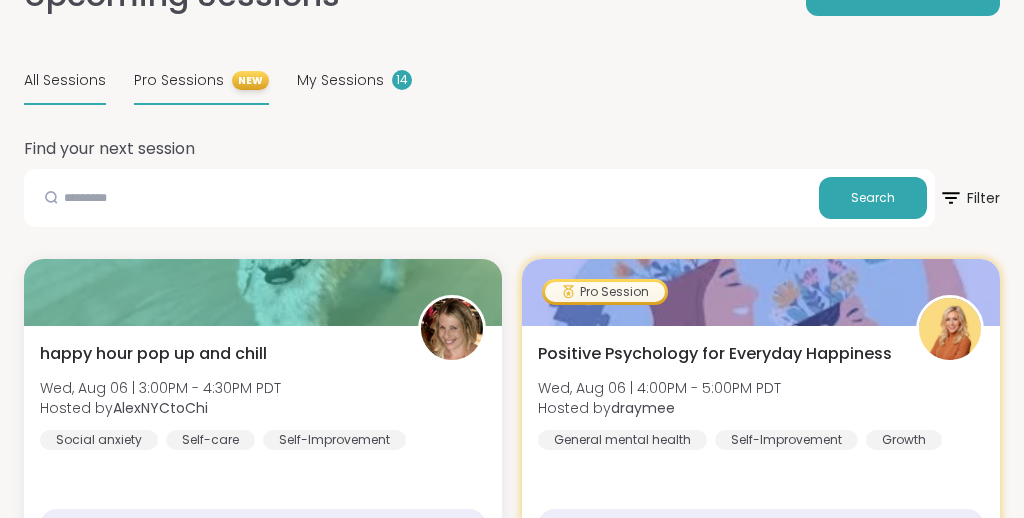 click on "Pro Sessions" at bounding box center (179, 80) 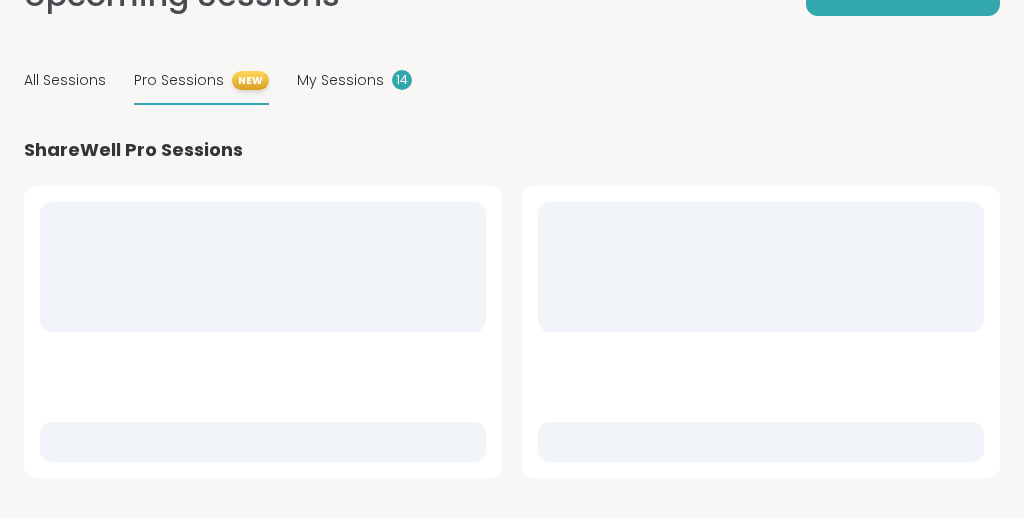 scroll, scrollTop: 0, scrollLeft: 0, axis: both 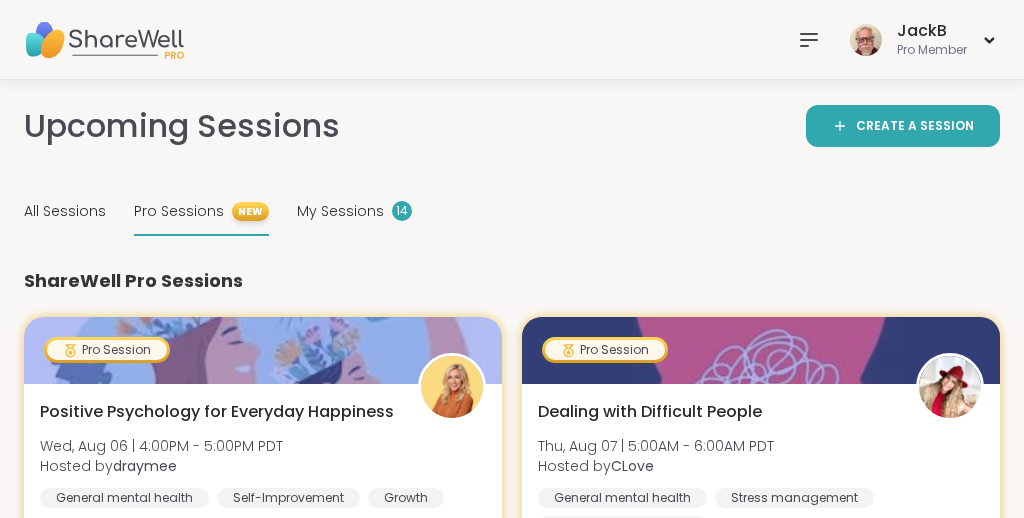 click on "Upcoming Sessions CREATE A SESSION" at bounding box center (512, 126) 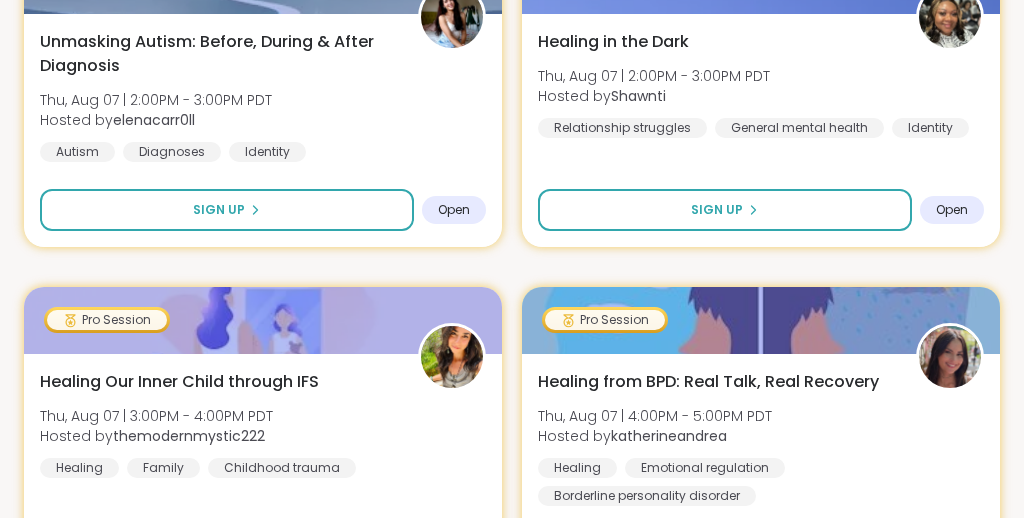 scroll, scrollTop: 1051, scrollLeft: 0, axis: vertical 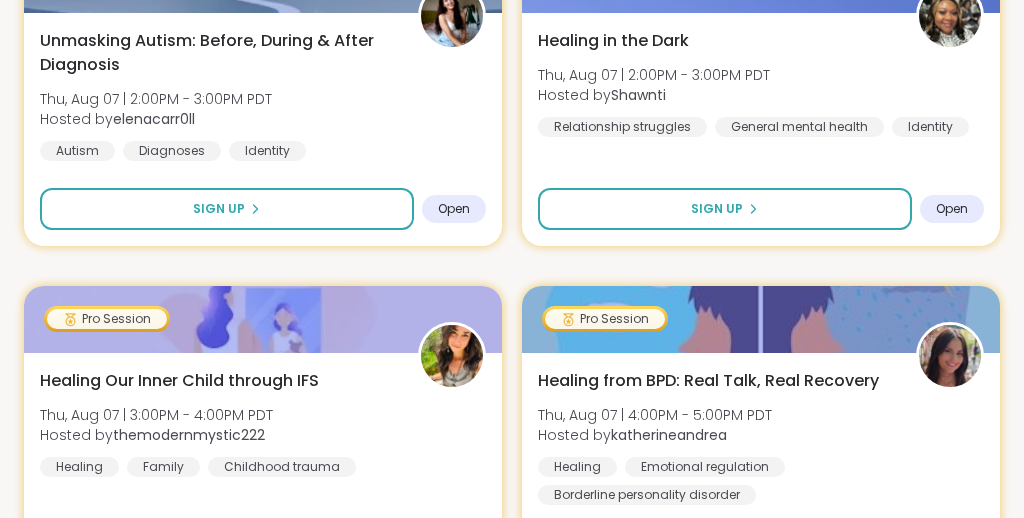 click on "Pro Session Positive Psychology for Everyday Happiness Wed, Aug 06 | 4:00PM - 5:00PM PDT Hosted by  draymee General mental health Self-Improvement Growth SESSION LIVE Pro Session Dealing with Difficult People Thu, Aug 07 | 5:00AM - 6:00AM PDT Hosted by  CLove General mental health Stress management Relationship struggles Sign Up Open Pro Session Intuition & Inner Trust Thu, Aug 07 | 7:30AM - 8:30AM PDT Hosted by  CLove Trust issues Healing Sign Up Open Pro Session Magnetic Speaking: Speaking with Depth & Impact Thu, Aug 07 | 9:00AM - 10:00AM PDT Hosted by  Lisa_LaCroix Career stress Self-care General mental health 16 hours away! Going Pro Session Unmasking Autism: Before, During & After Diagnosis Thu, Aug 07 | 2:00PM - 3:00PM PDT Hosted by  elenacarr0ll Autism Diagnoses Identity Sign Up Open Pro Session Healing in the Dark Thu, Aug 07 | 2:00PM - 3:00PM PDT Hosted by  Shawnti Relationship struggles General mental health Identity Sign Up Open Pro Session Healing Our Inner Child through IFS Hosted by  Healing" at bounding box center (512, 1456) 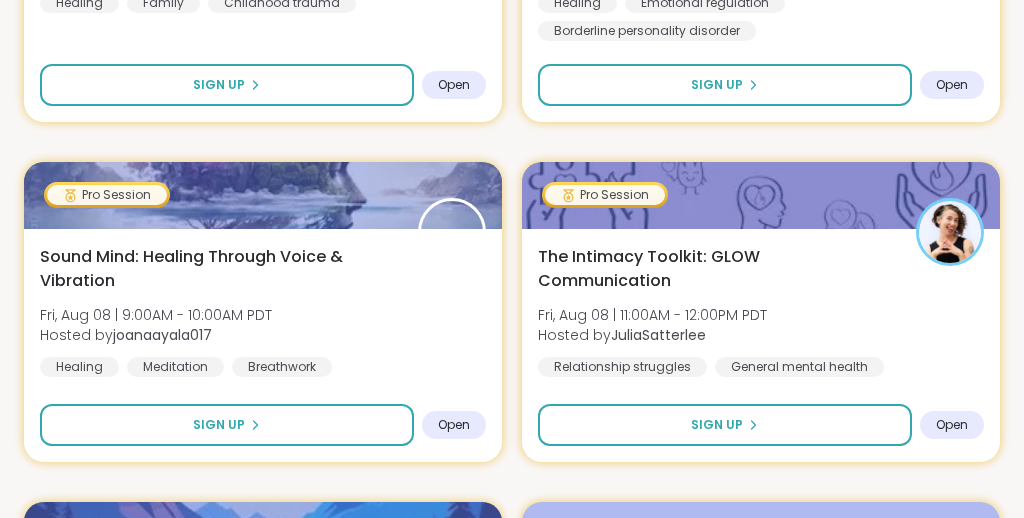 scroll, scrollTop: 1516, scrollLeft: 0, axis: vertical 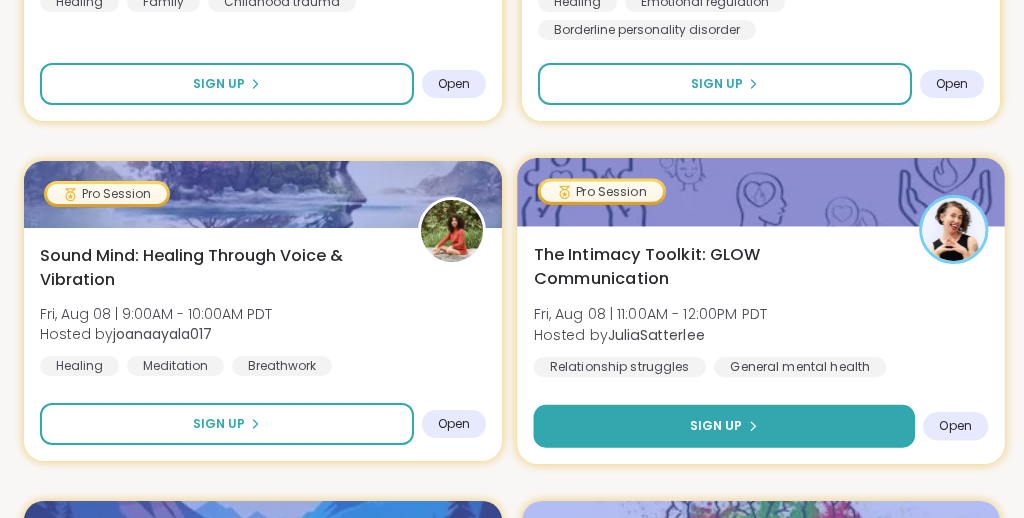 click 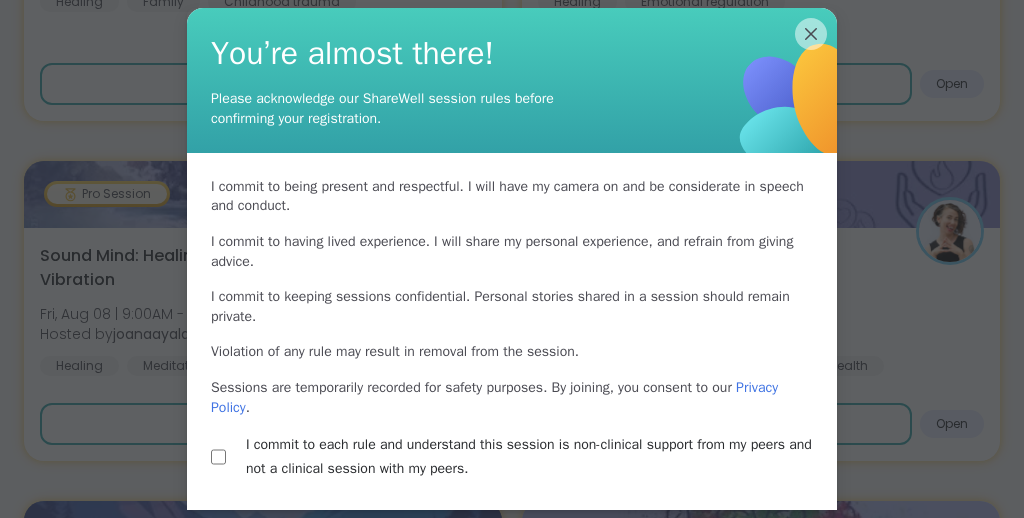 click on "I commit to keeping sessions confidential . Personal stories shared in a session should remain private." at bounding box center [512, 306] 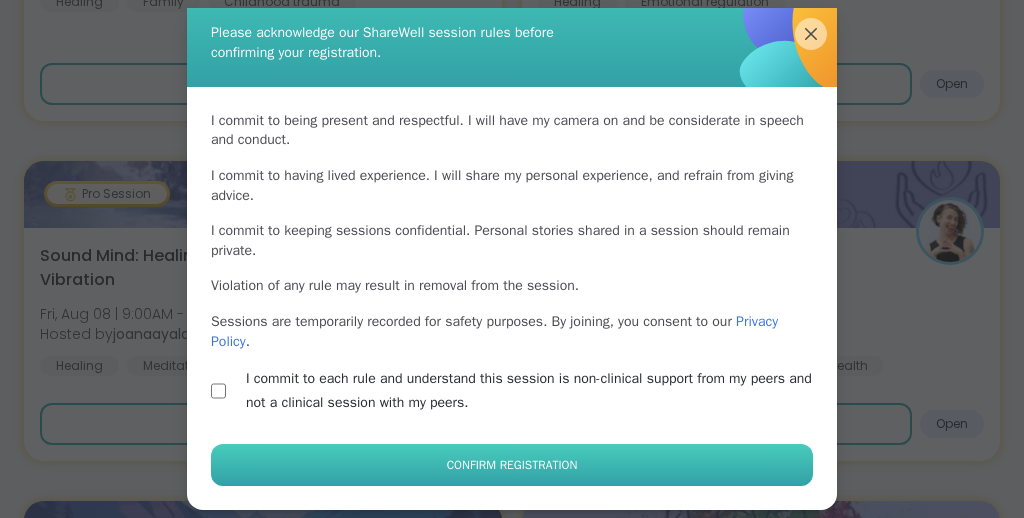 click on "Confirm Registration" at bounding box center (512, 465) 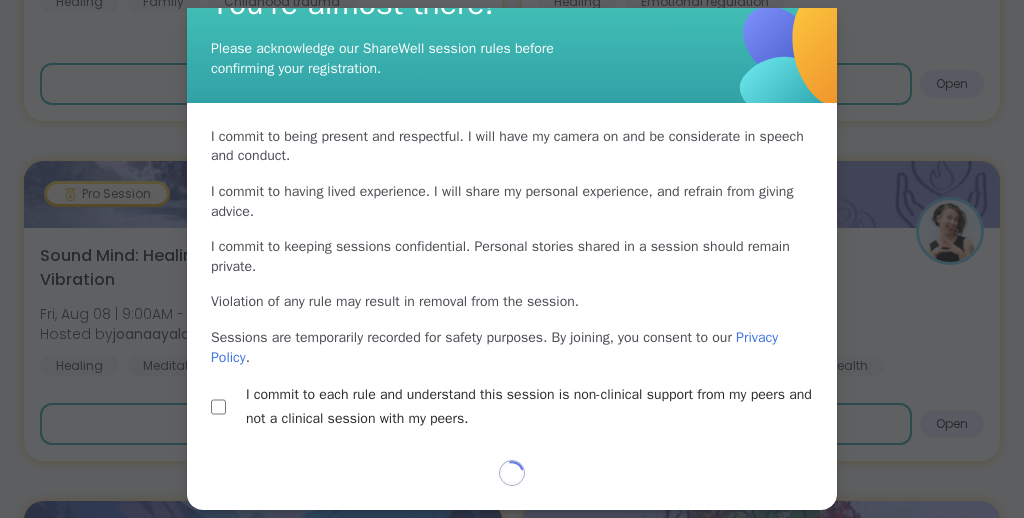 scroll, scrollTop: 50, scrollLeft: 0, axis: vertical 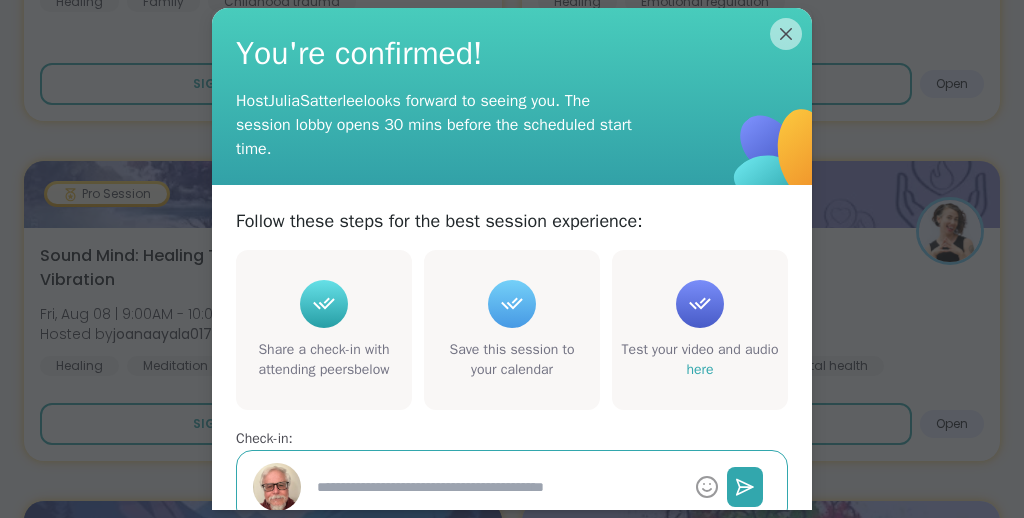 type on "*" 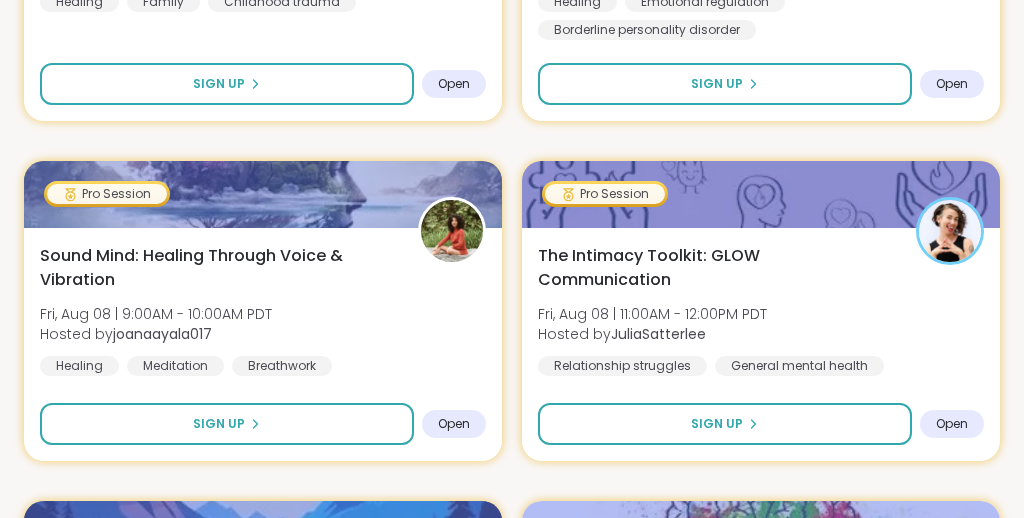 click on "Pro Session Positive Psychology for Everyday Happiness Wed, Aug 06 | 4:00PM - 5:00PM PDT Hosted by  draymee General mental health Self-Improvement Growth SESSION LIVE Pro Session Dealing with Difficult People Thu, Aug 07 | 5:00AM - 6:00AM PDT Hosted by  CLove General mental health Stress management Relationship struggles Sign Up Open Pro Session Intuition & Inner Trust Thu, Aug 07 | 7:30AM - 8:30AM PDT Hosted by  CLove Trust issues Healing Sign Up Open Pro Session Magnetic Speaking: Speaking with Depth & Impact Thu, Aug 07 | 9:00AM - 10:00AM PDT Hosted by  Lisa_LaCroix Career stress Self-care General mental health 16 hours away! Going Pro Session Unmasking Autism: Before, During & After Diagnosis Thu, Aug 07 | 2:00PM - 3:00PM PDT Hosted by  elenacarr0ll Autism Diagnoses Identity Sign Up Open Pro Session Healing in the Dark Thu, Aug 07 | 2:00PM - 3:00PM PDT Hosted by  Shawnti Relationship struggles General mental health Identity Sign Up Open Pro Session Healing Our Inner Child through IFS Hosted by  Healing" at bounding box center (512, 991) 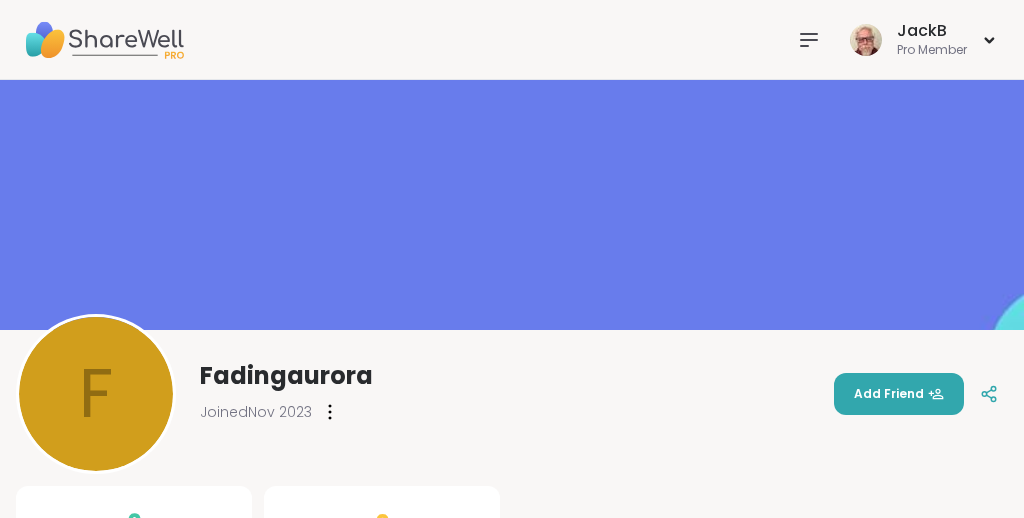 scroll, scrollTop: 0, scrollLeft: 0, axis: both 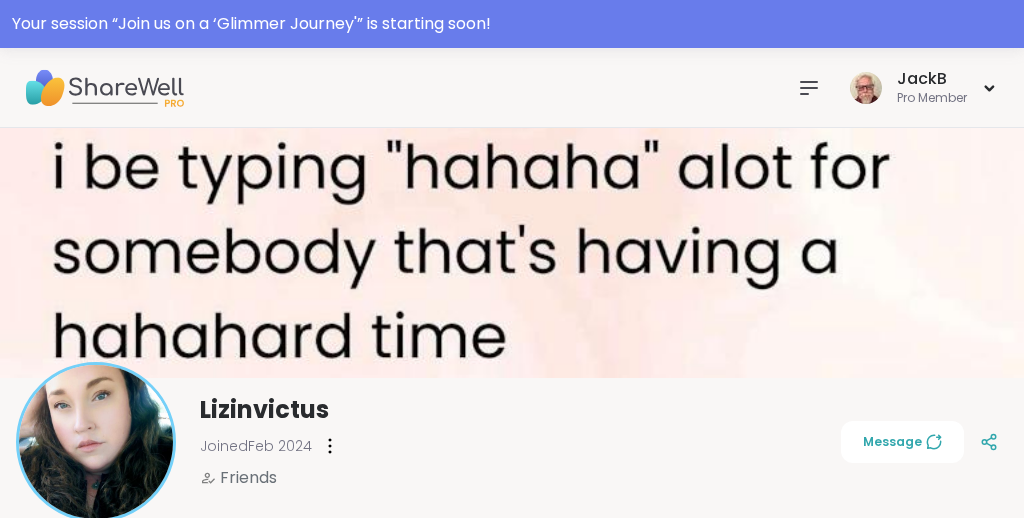 click at bounding box center (512, 253) 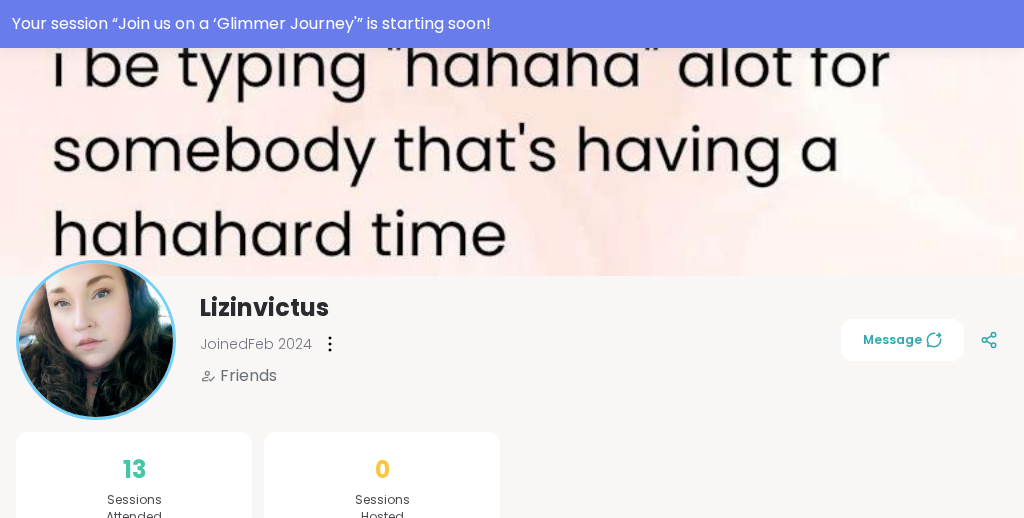 scroll, scrollTop: 0, scrollLeft: 0, axis: both 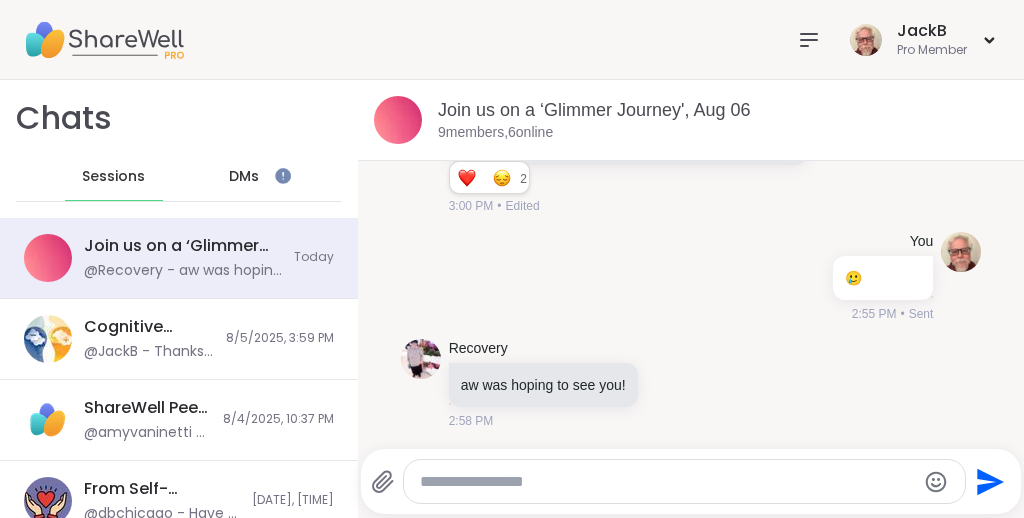 click on "You 🥲 2:55 PM • Sent" at bounding box center [690, 277] 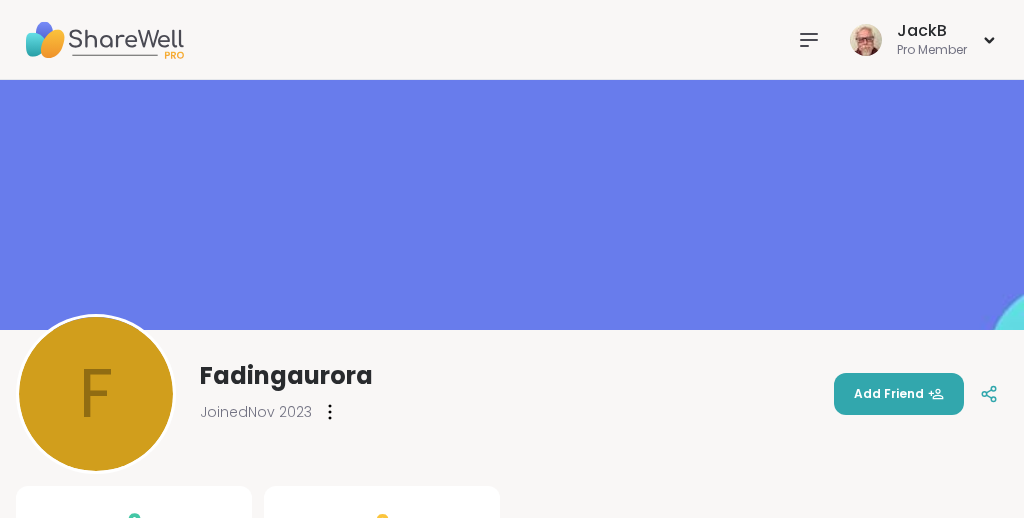 scroll, scrollTop: 0, scrollLeft: 0, axis: both 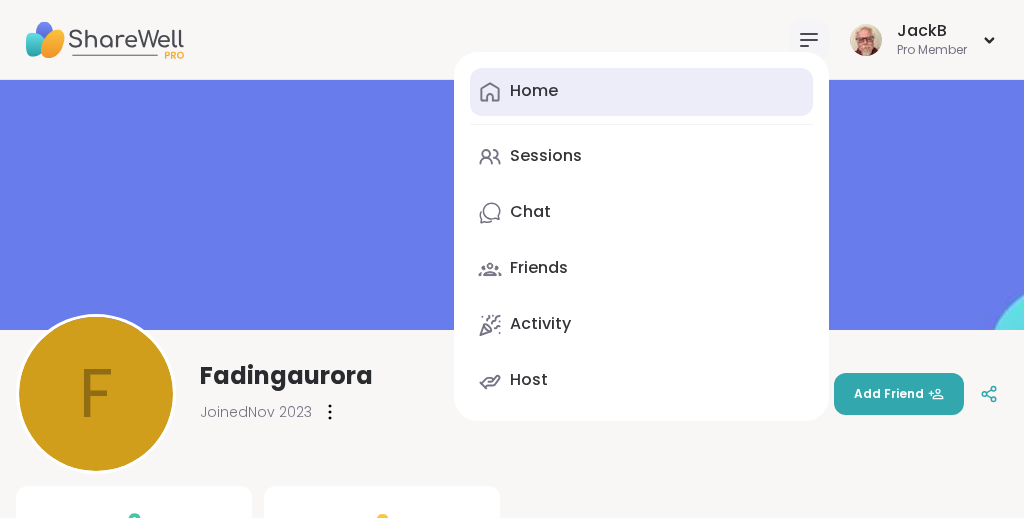 click on "Home" at bounding box center (534, 91) 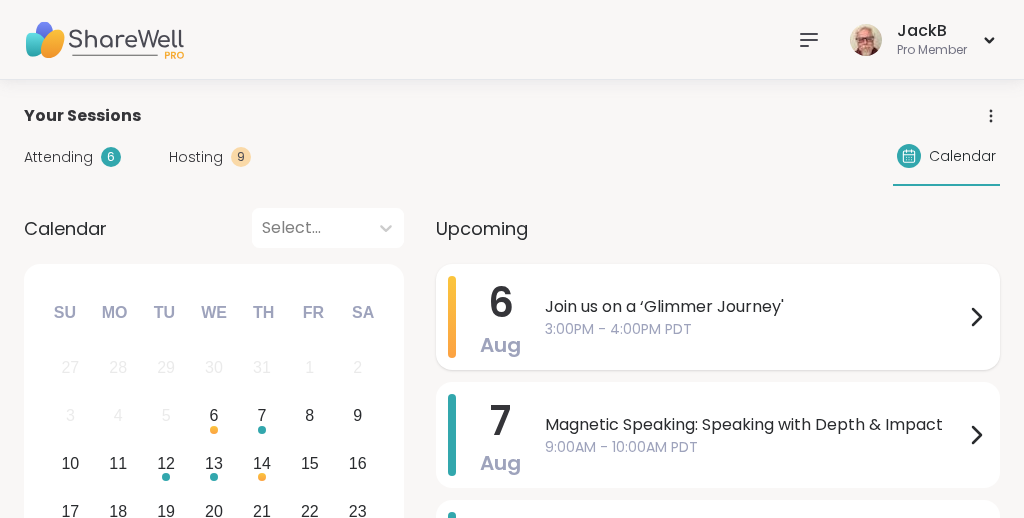 click on "Join us on a ‘Glimmer Journey'" at bounding box center [754, 307] 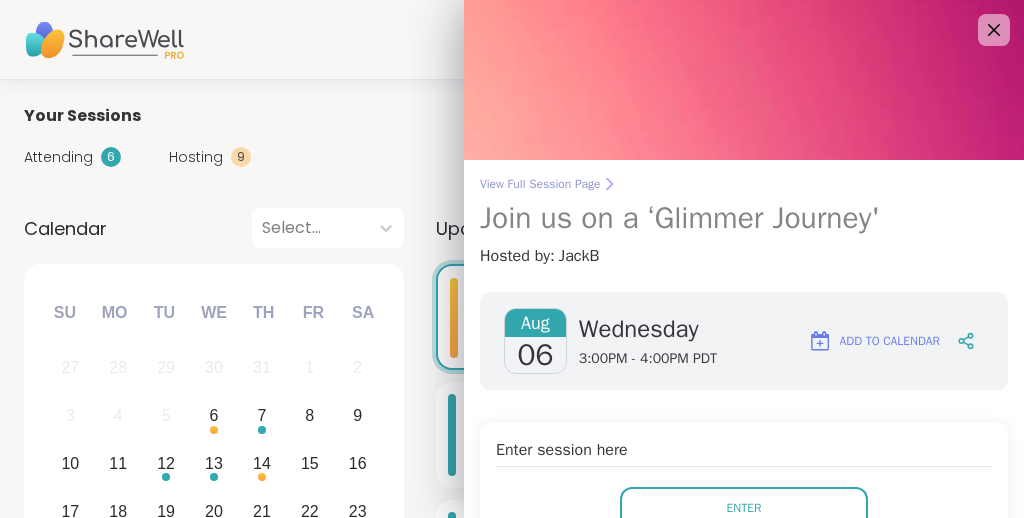 click on "View Full Session Page" at bounding box center [744, 184] 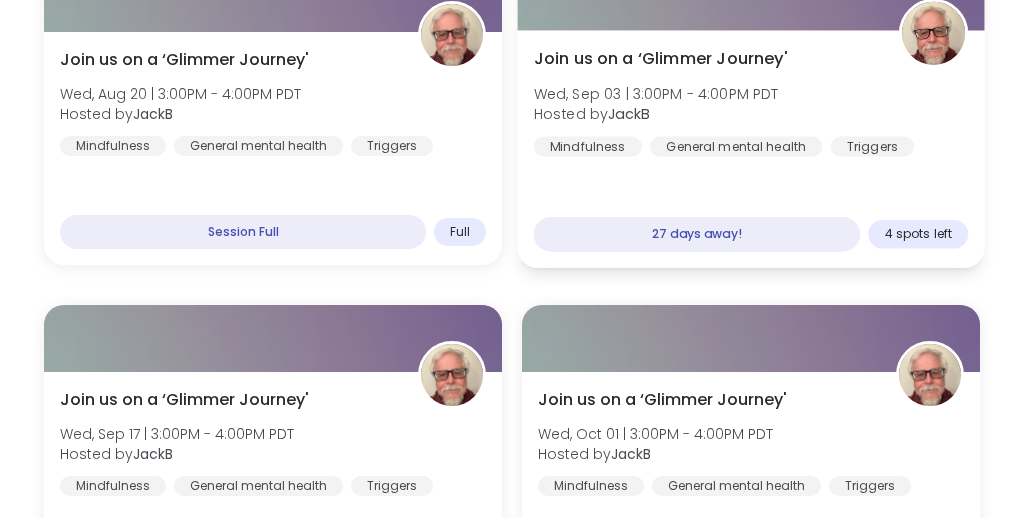 scroll, scrollTop: 1034, scrollLeft: 0, axis: vertical 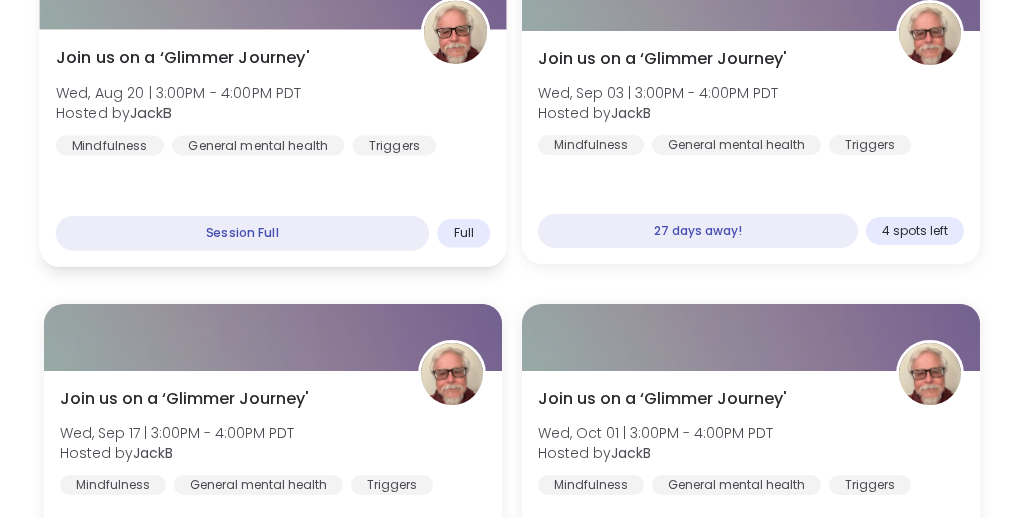 click on "Join us on a ‘Glimmer Journey' [DATE] | [TIME] - [TIME] [TIMEZONE] Hosted by [USERNAME] Mindfulness General mental health Triggers" at bounding box center [273, 100] 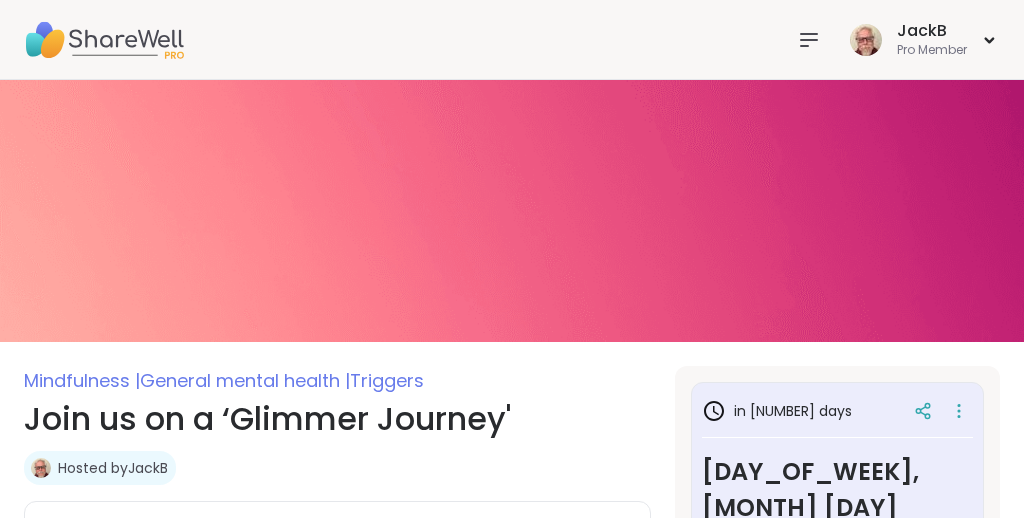 scroll, scrollTop: 0, scrollLeft: 0, axis: both 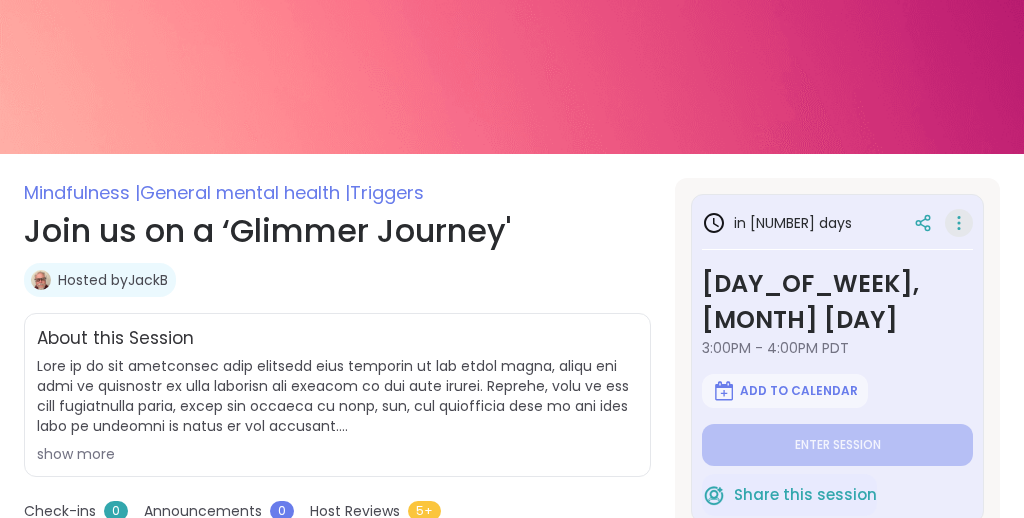 click 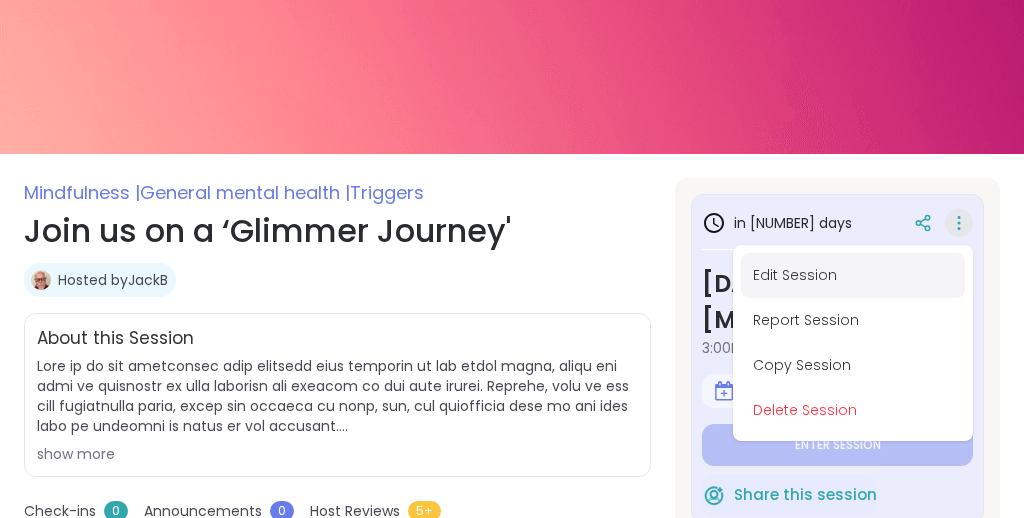 click on "Edit Session" at bounding box center [853, 275] 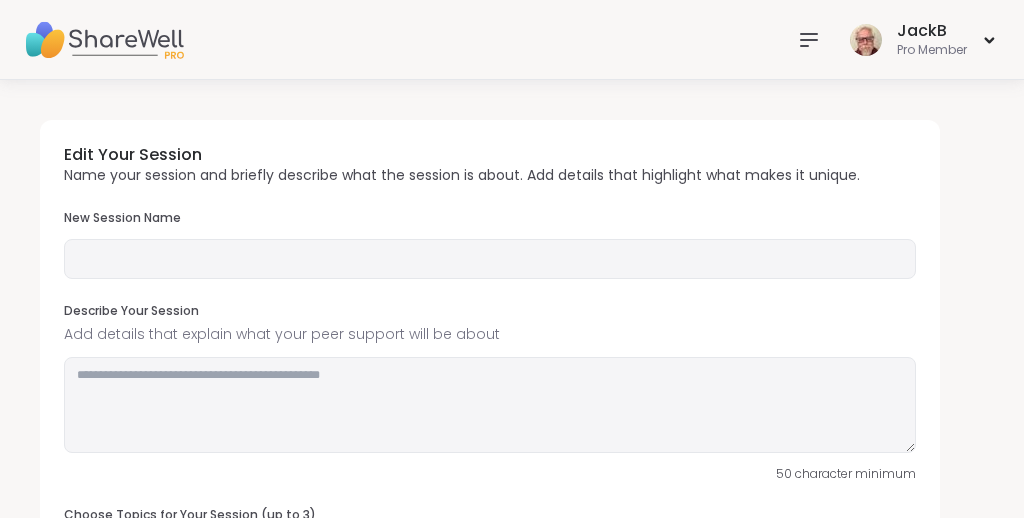 type on "**********" 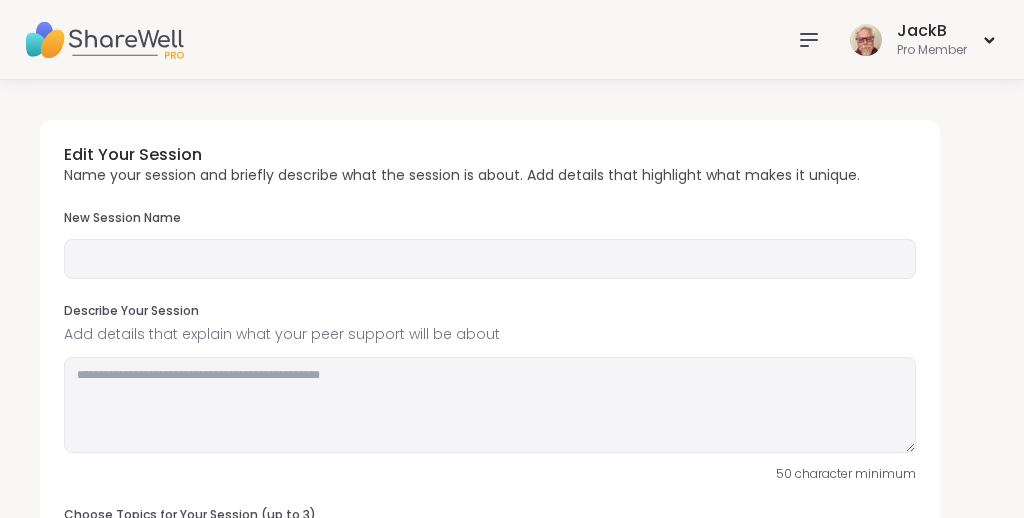 type on "**********" 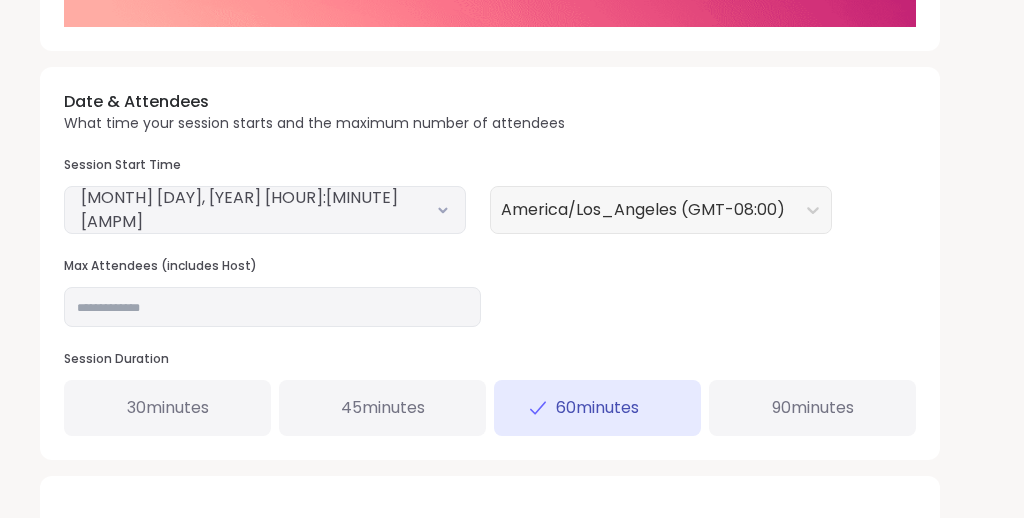 scroll, scrollTop: 823, scrollLeft: 0, axis: vertical 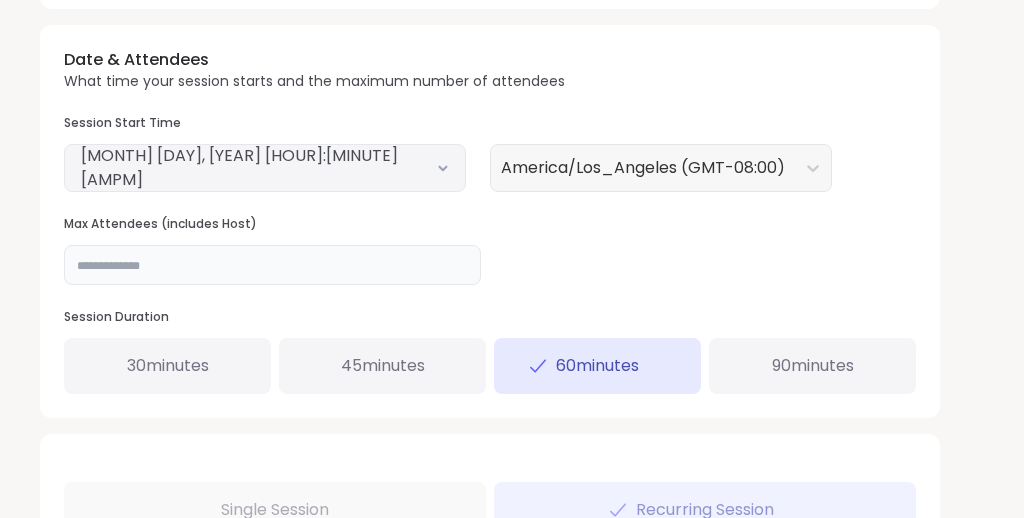 click on "*" at bounding box center [272, 265] 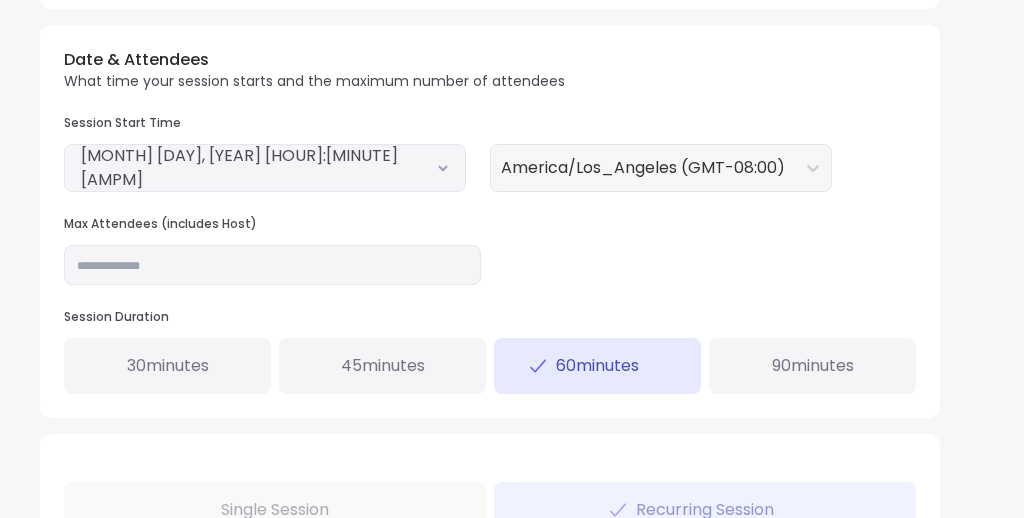 click on "Date & Attendees What time your session starts and the maximum number of attendees Session Start Time   [MONTH] [DAY], [YEAR] [HOUR]:[MINUTE] [AMPM] [TIMEZONE] ([GMT_OFFSET]) Max Attendees (includes Host)   ** Session Duration   [NUMBER]  minutes [NUMBER]  minutes [NUMBER]  minutes [NUMBER]  minutes" at bounding box center [490, 221] 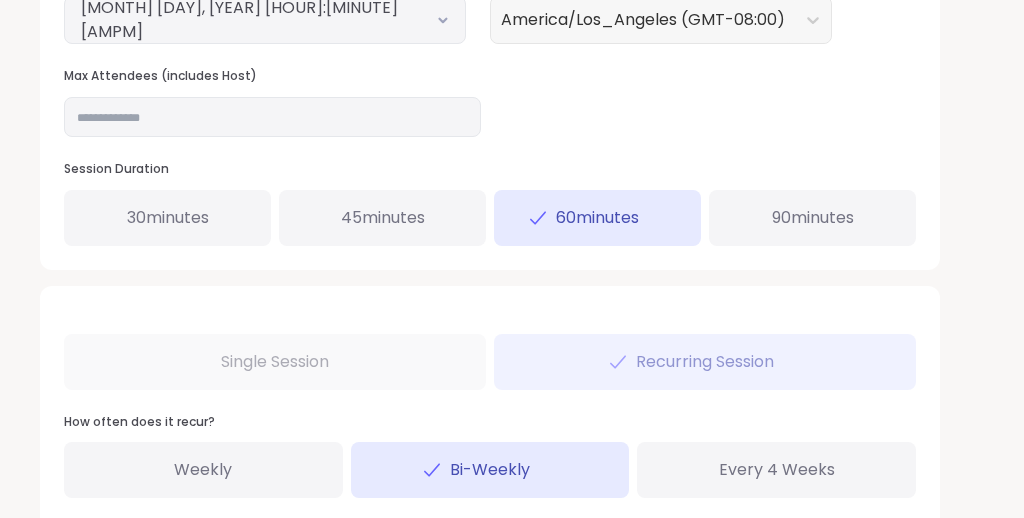scroll, scrollTop: 1226, scrollLeft: 0, axis: vertical 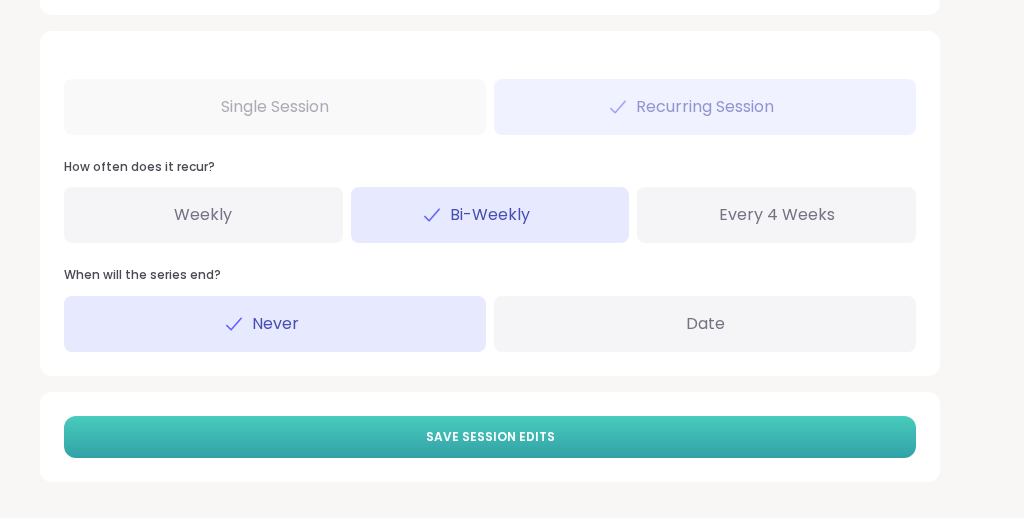 click on "Save Session Edits" at bounding box center [490, 437] 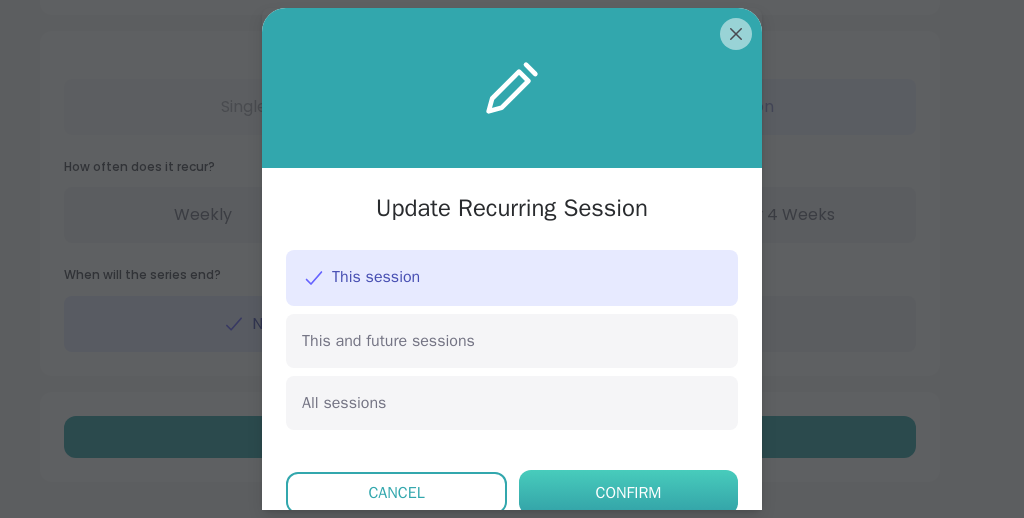 click on "Confirm" at bounding box center [628, 492] 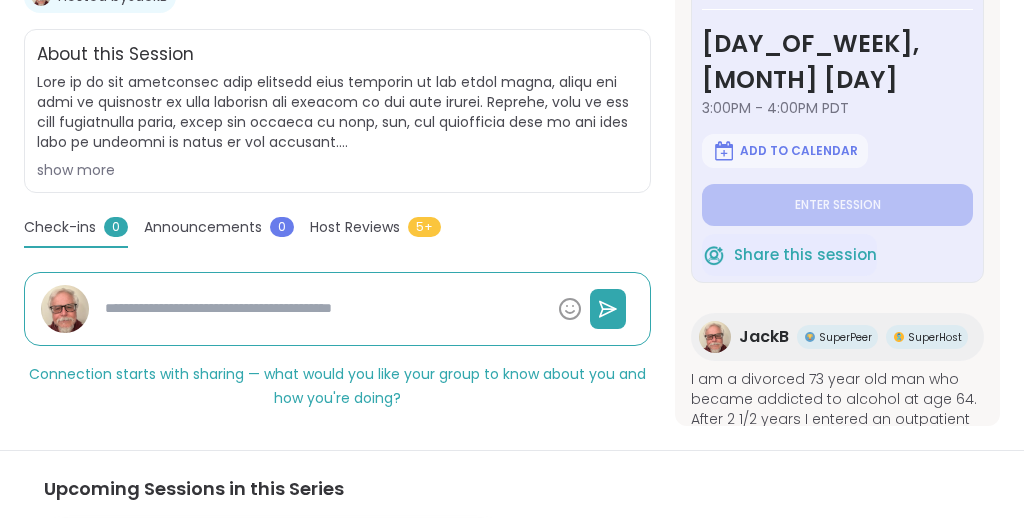 scroll, scrollTop: 468, scrollLeft: 0, axis: vertical 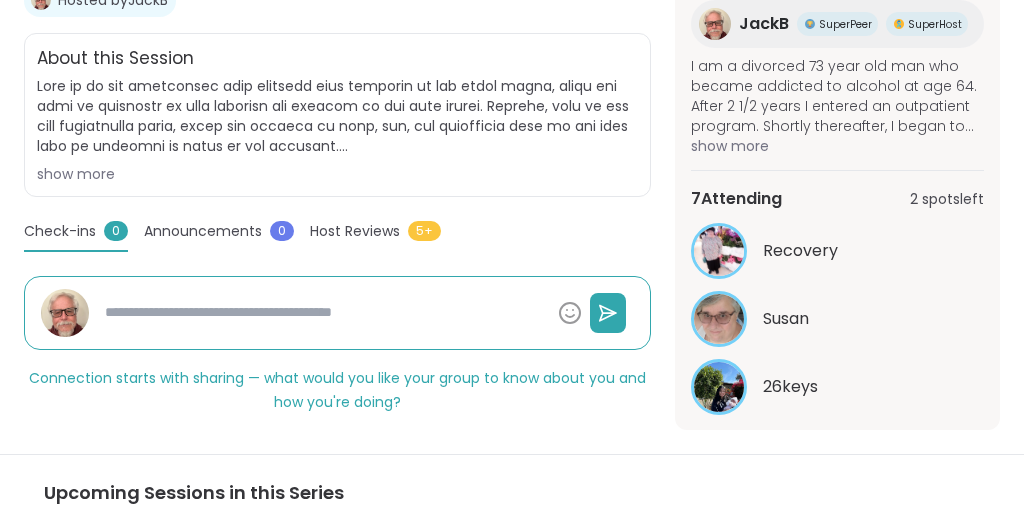 type on "*" 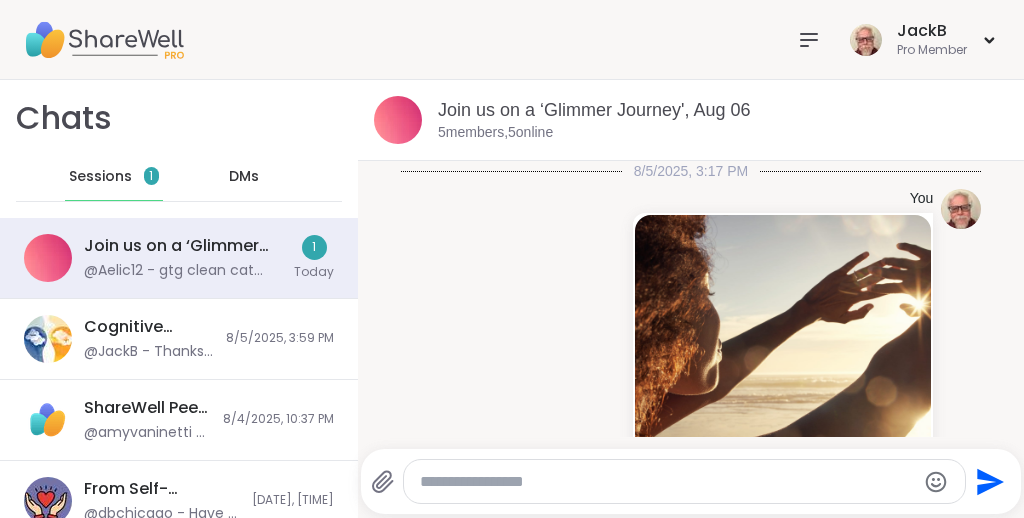 scroll, scrollTop: 0, scrollLeft: 0, axis: both 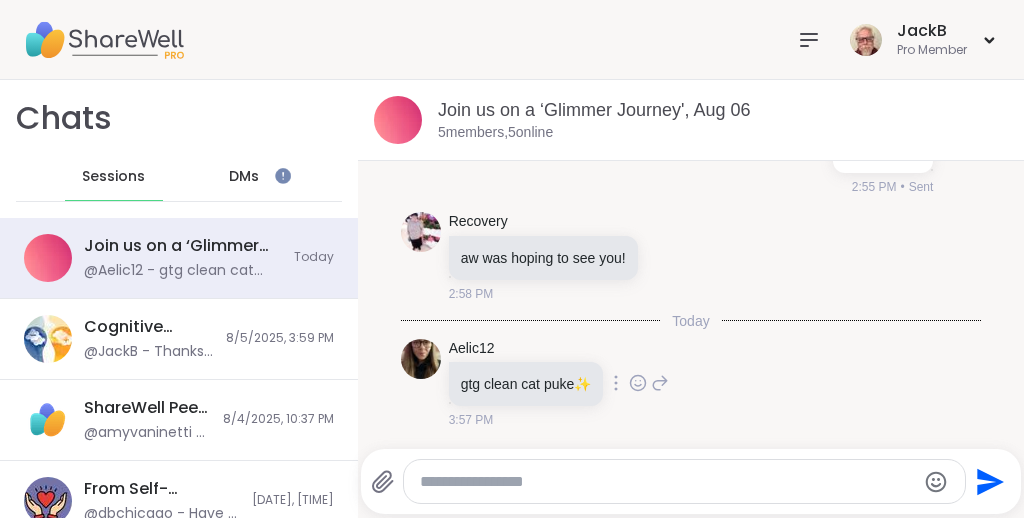 click 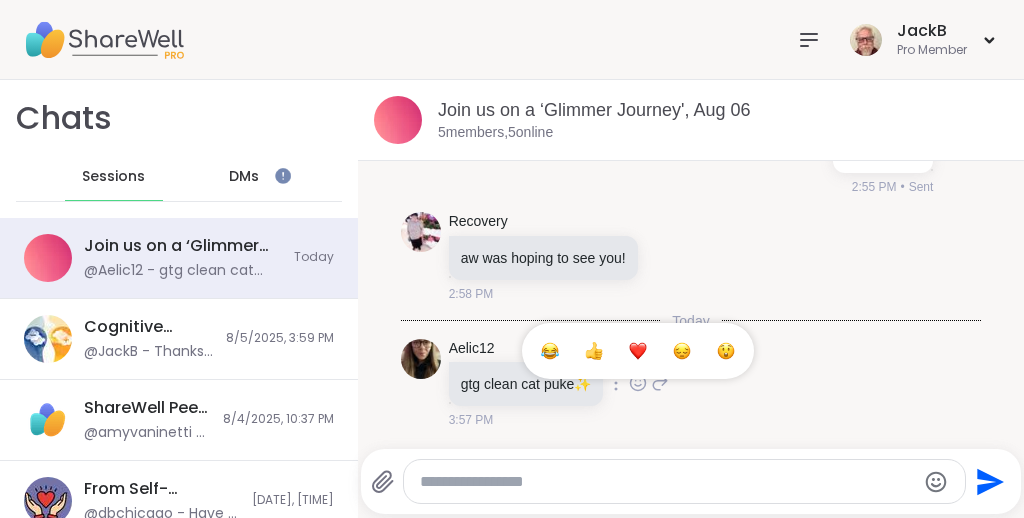 click at bounding box center [594, 351] 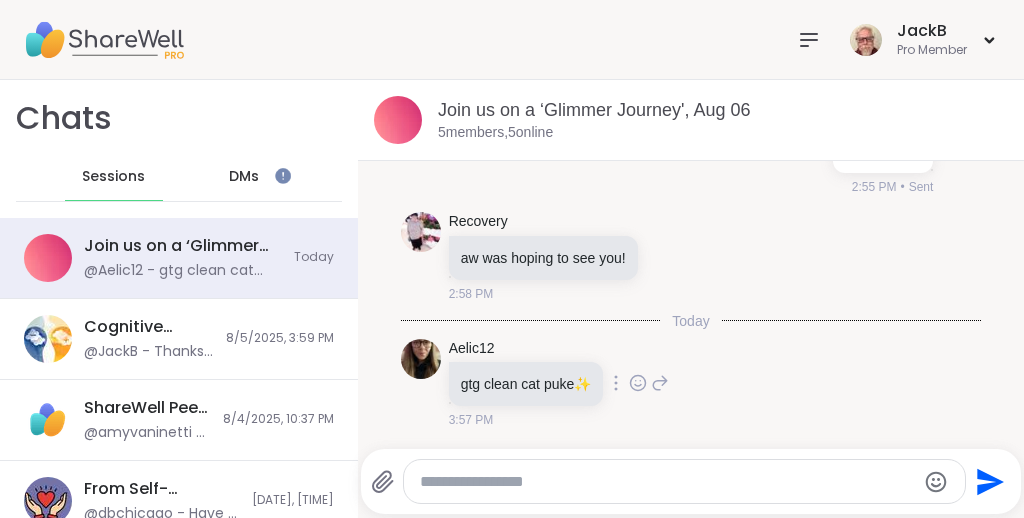 scroll, scrollTop: 801, scrollLeft: 0, axis: vertical 